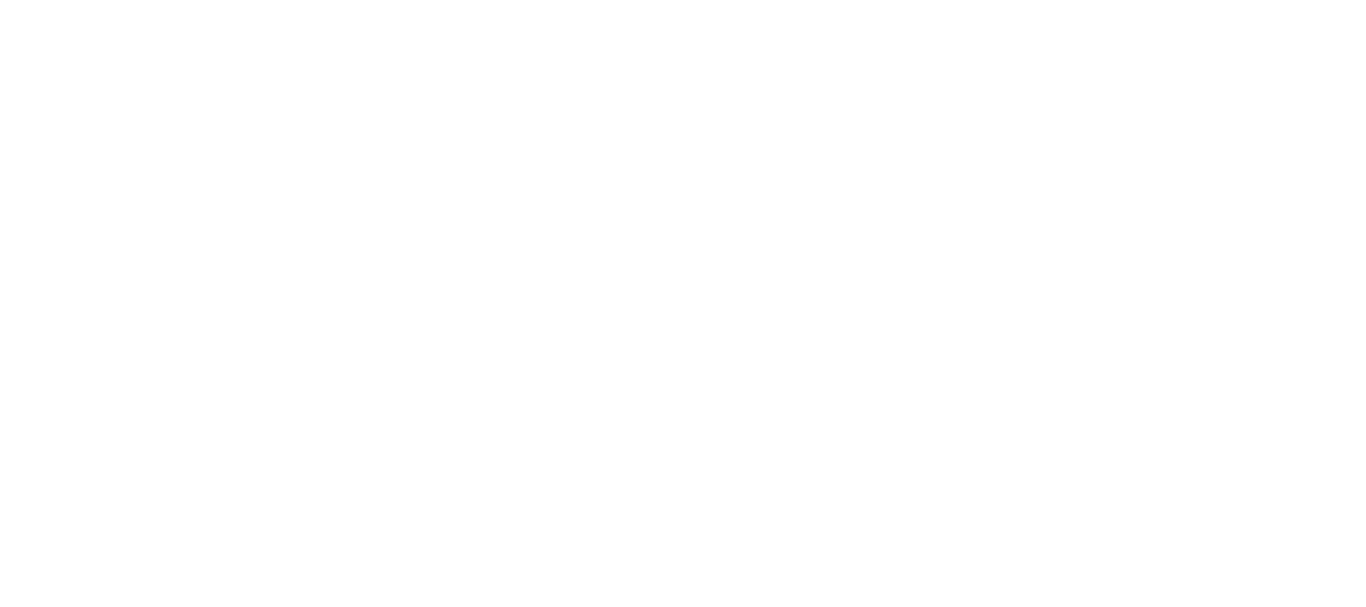 scroll, scrollTop: 0, scrollLeft: 0, axis: both 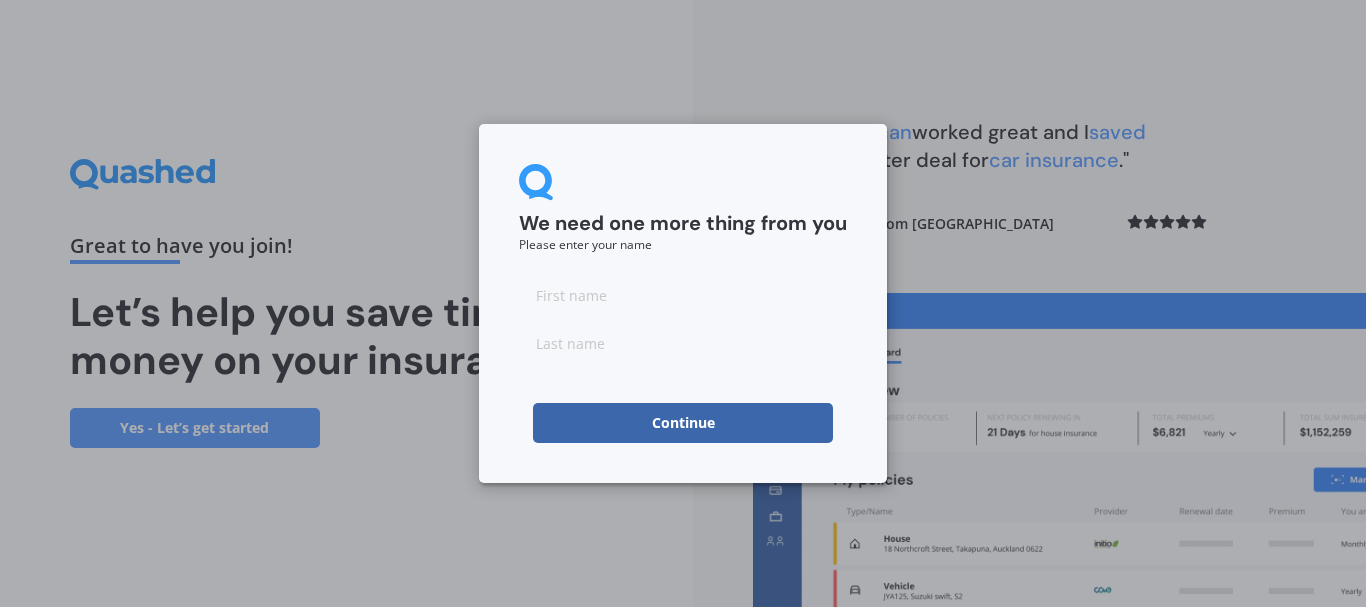 click at bounding box center [683, 295] 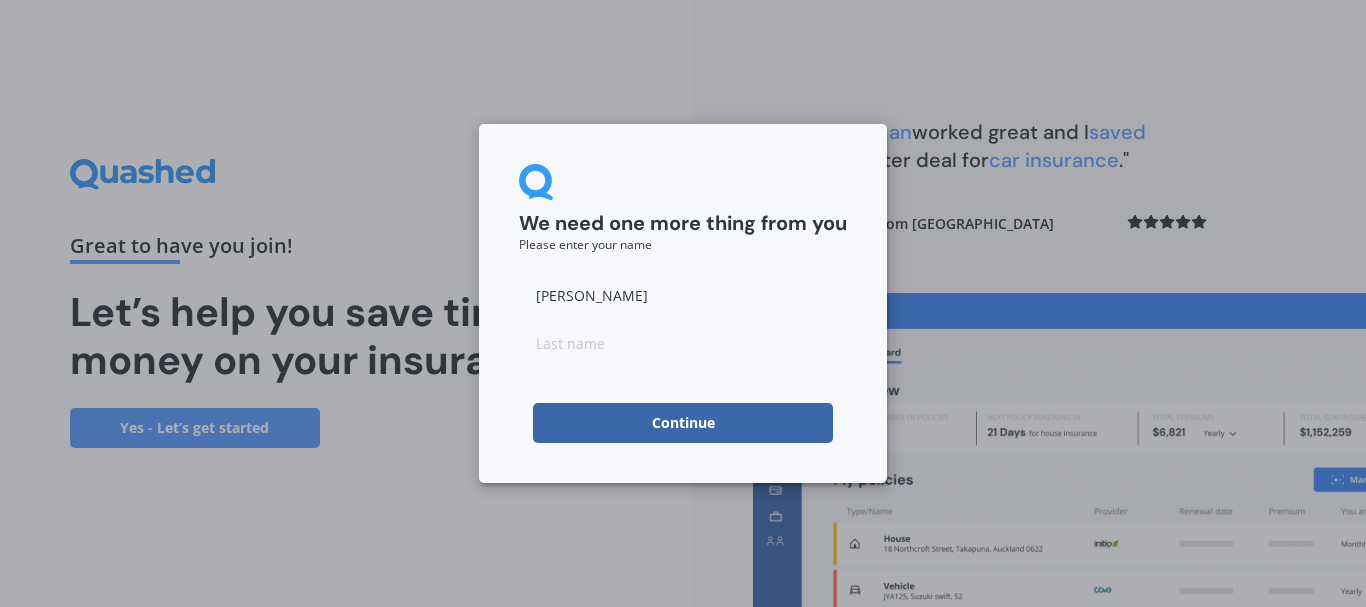 type on "Micaela" 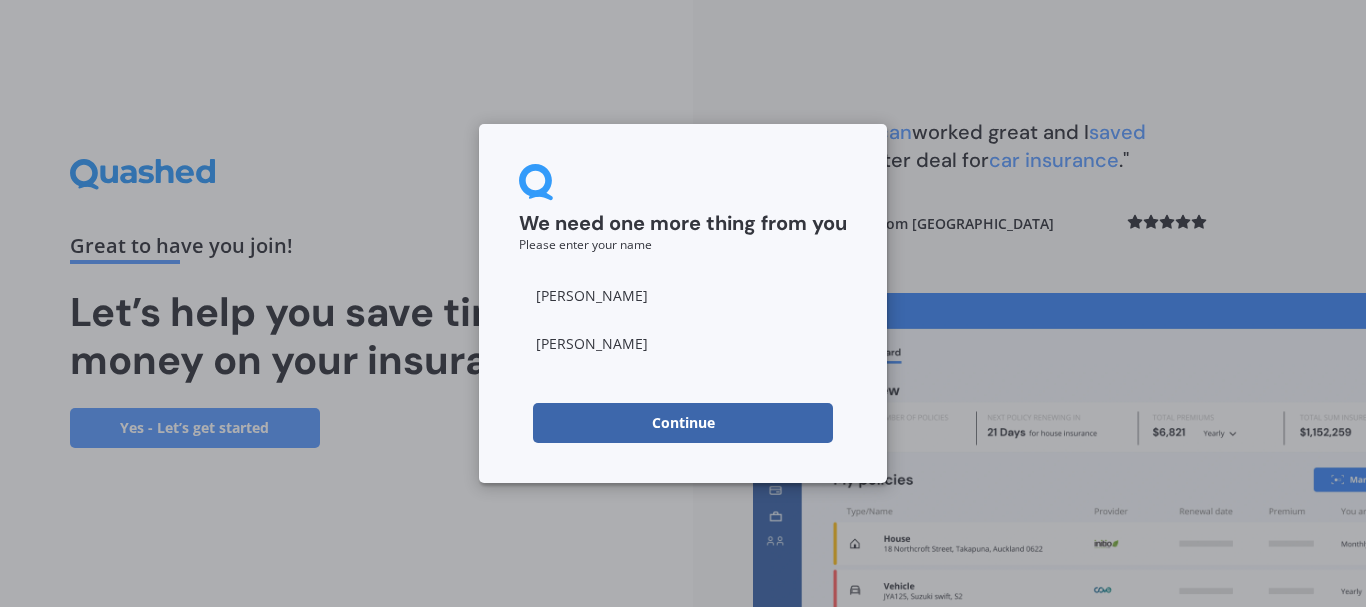type on "Newman" 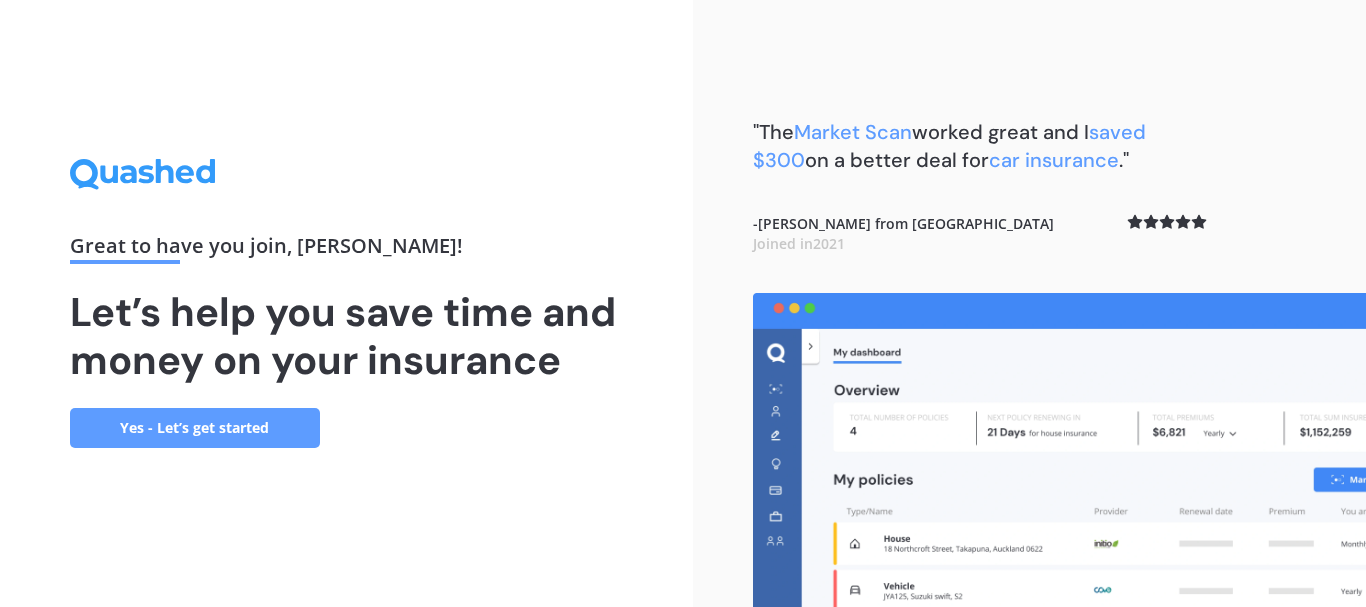 click on "Yes - Let’s get started" at bounding box center [195, 428] 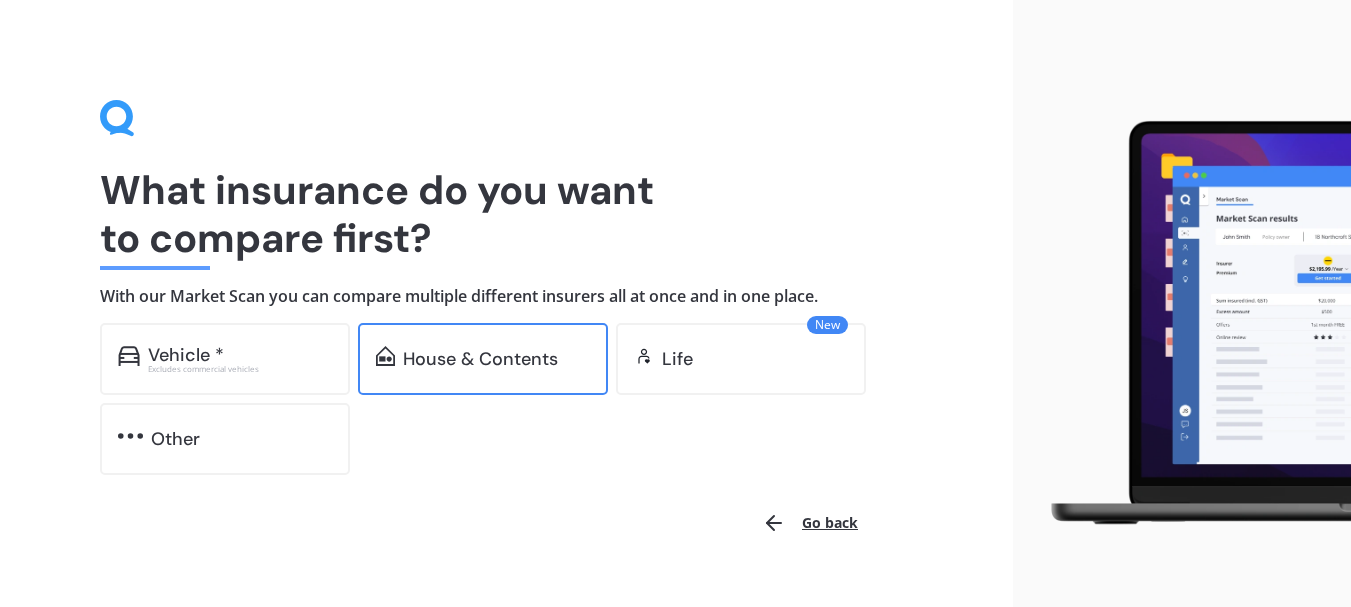 click on "House & Contents" at bounding box center (483, 359) 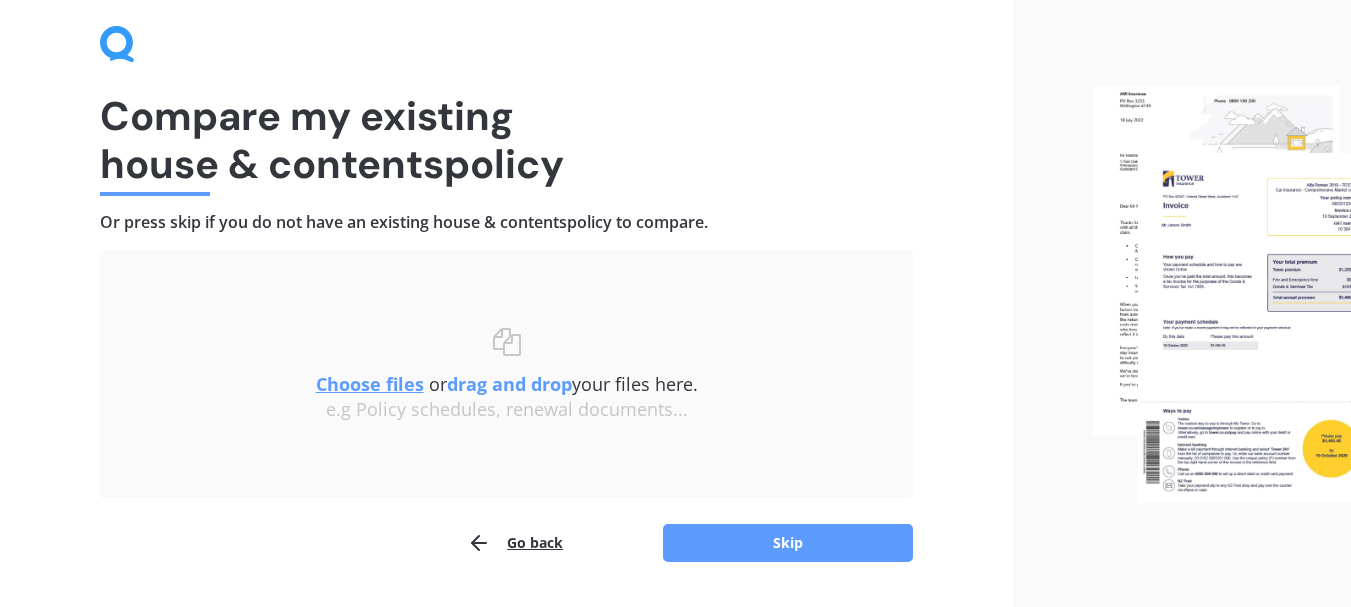 scroll, scrollTop: 109, scrollLeft: 0, axis: vertical 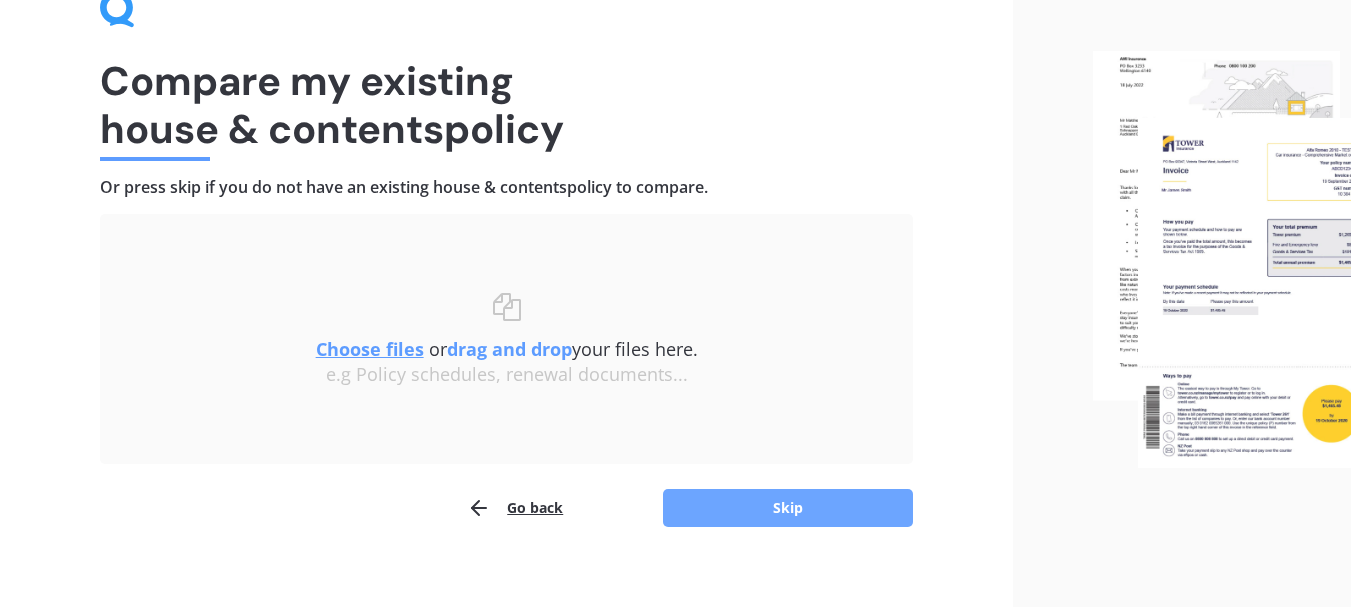 click on "Skip" at bounding box center [788, 508] 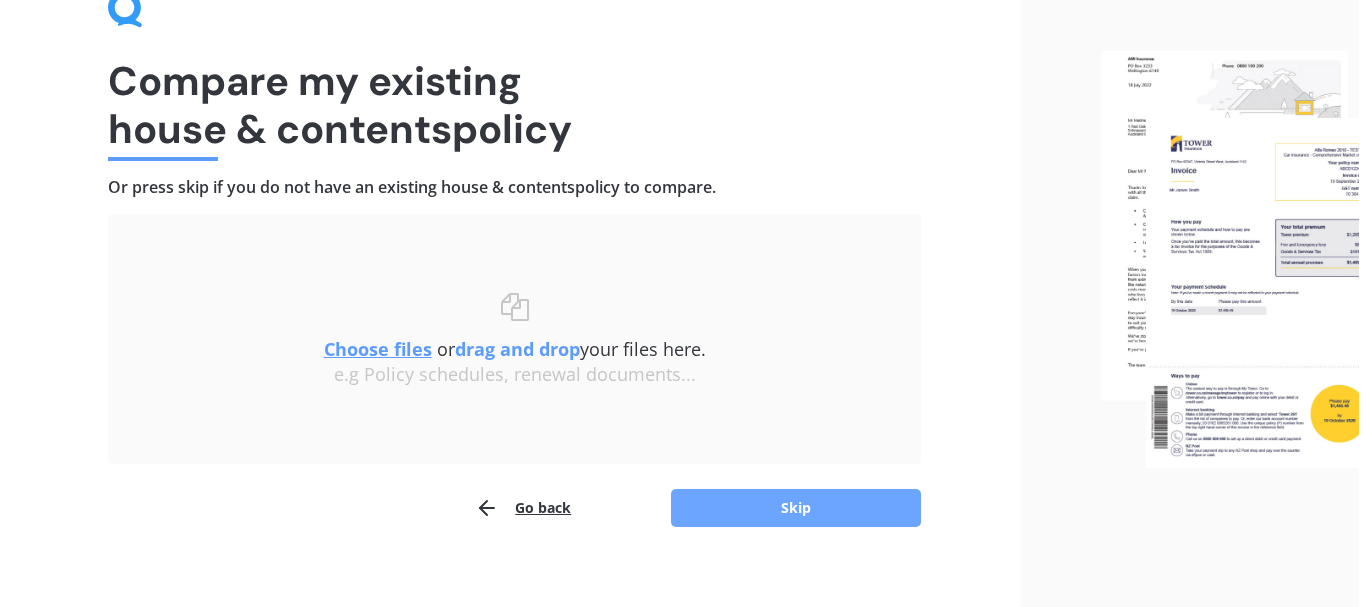scroll, scrollTop: 0, scrollLeft: 0, axis: both 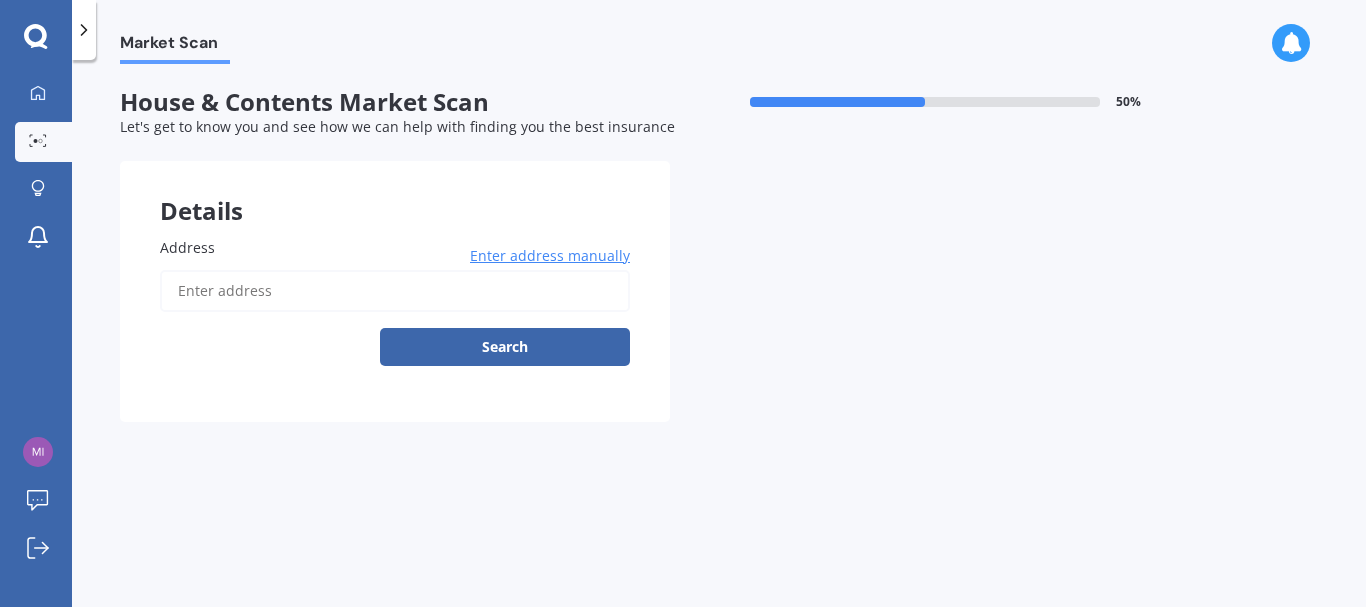 click on "Address" at bounding box center [395, 291] 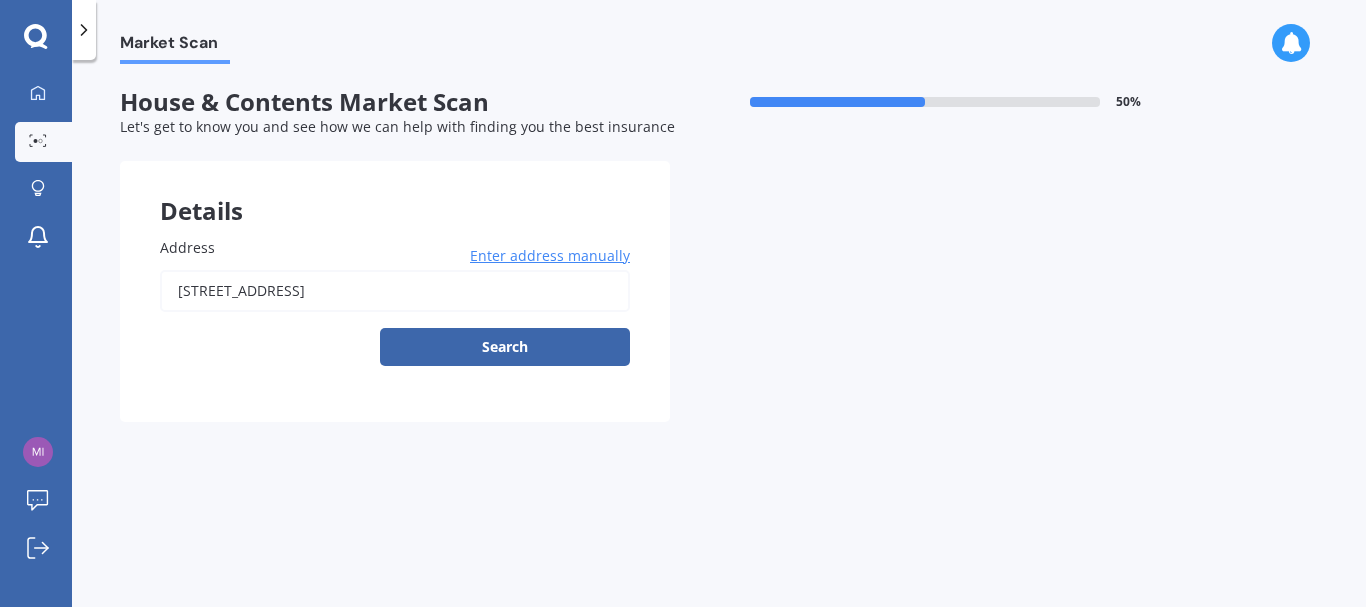 type on "9 Terrace Street, Putāruru 3411" 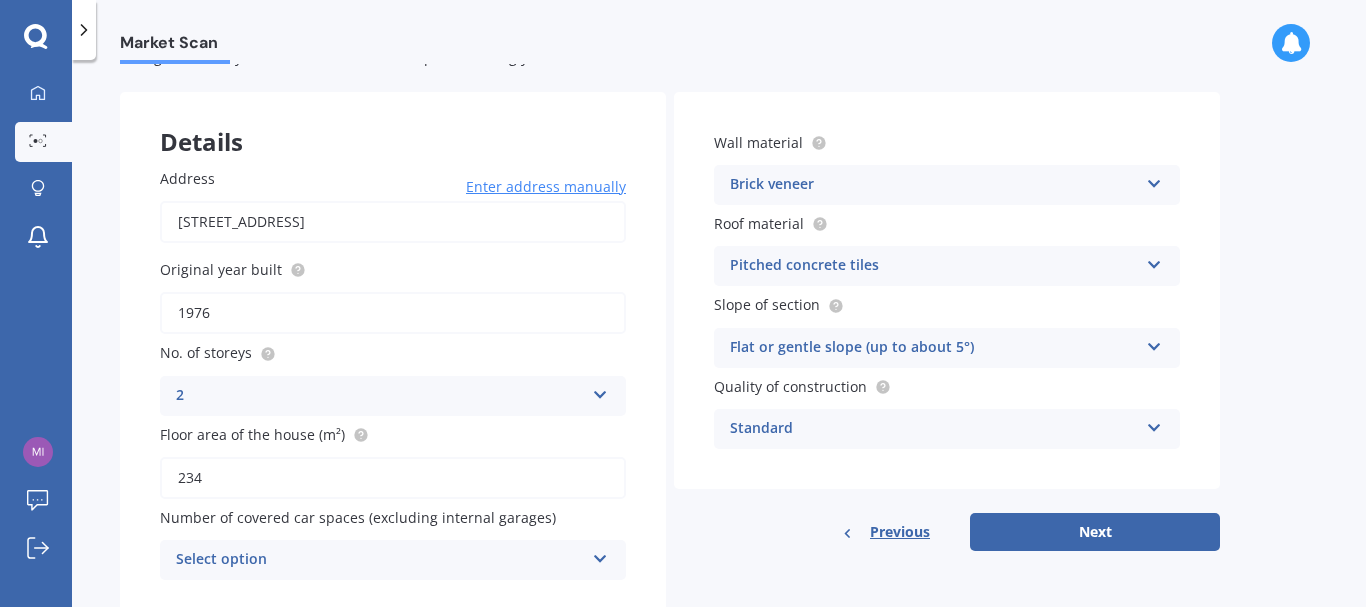 scroll, scrollTop: 134, scrollLeft: 0, axis: vertical 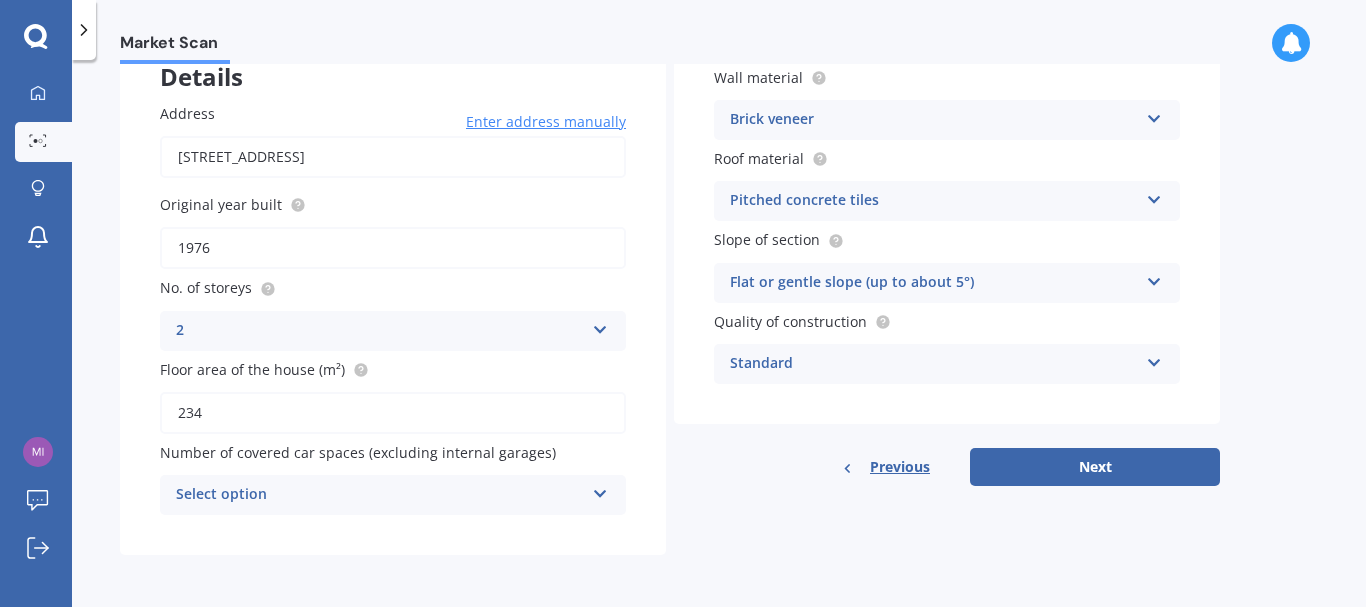 click on "Select option" at bounding box center (380, 495) 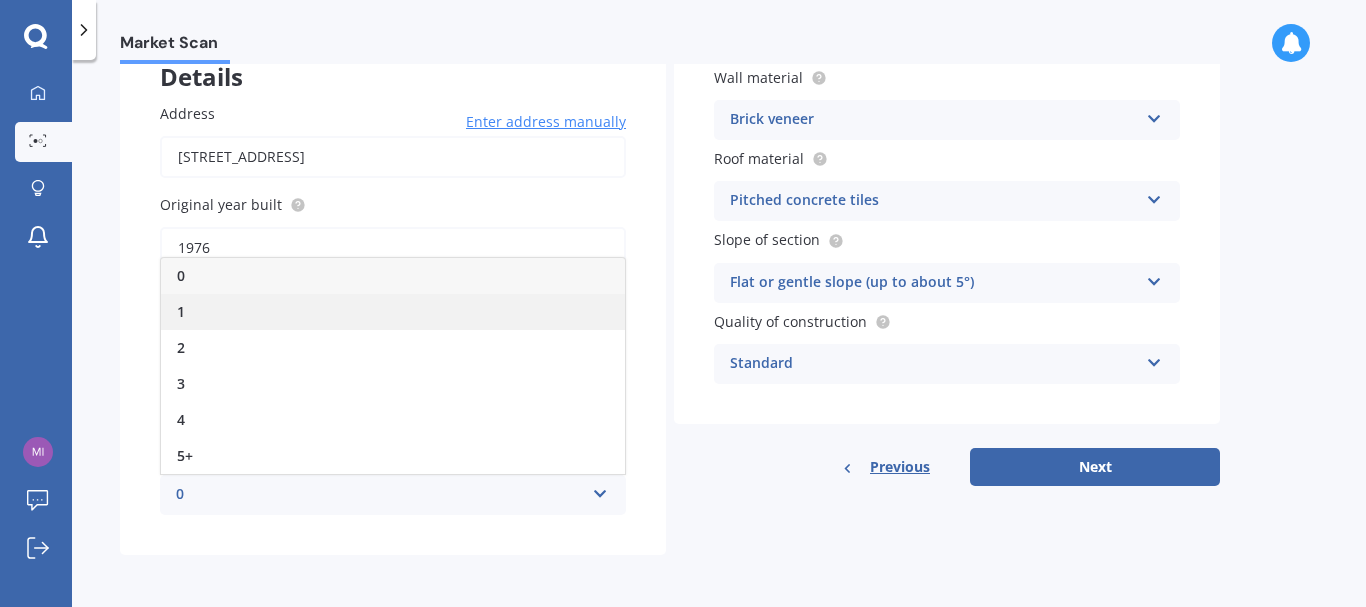 click on "1" at bounding box center [393, 312] 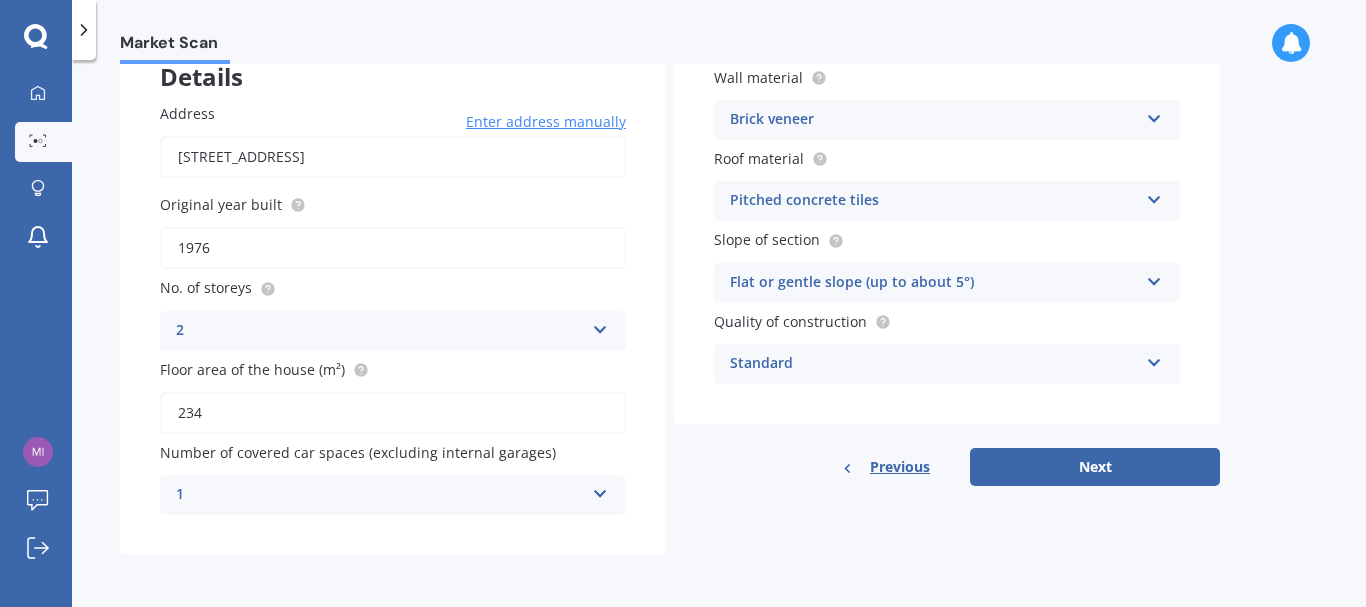 click on "Brick veneer" at bounding box center [934, 120] 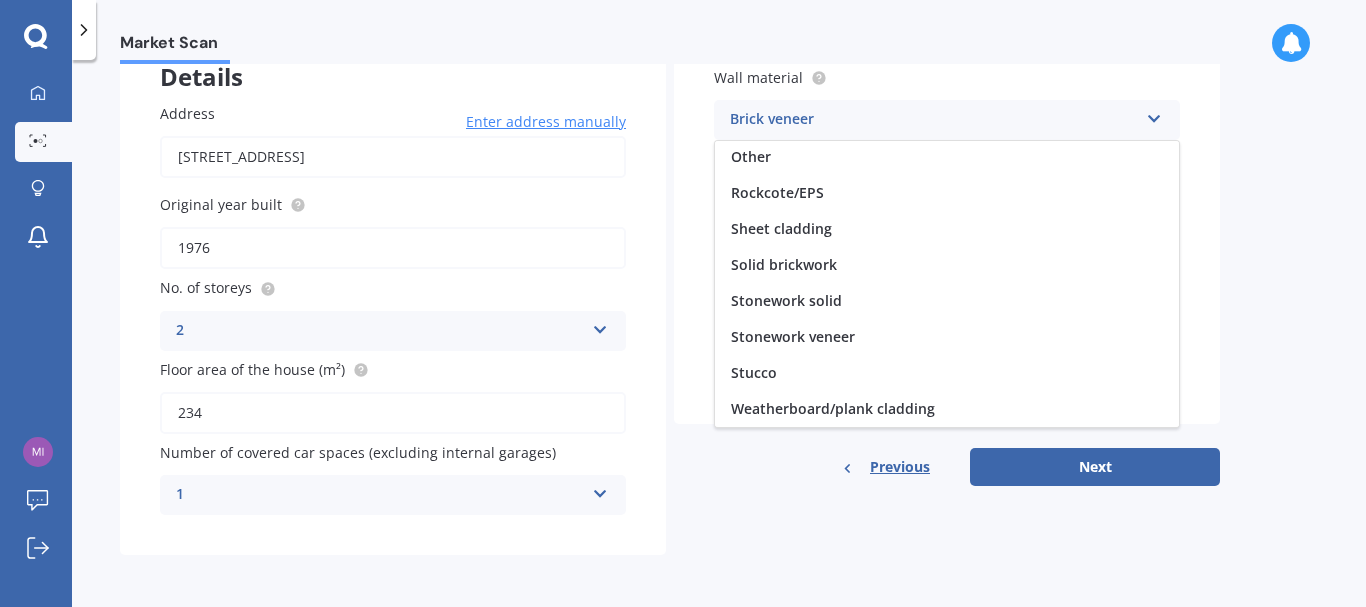 scroll, scrollTop: 0, scrollLeft: 0, axis: both 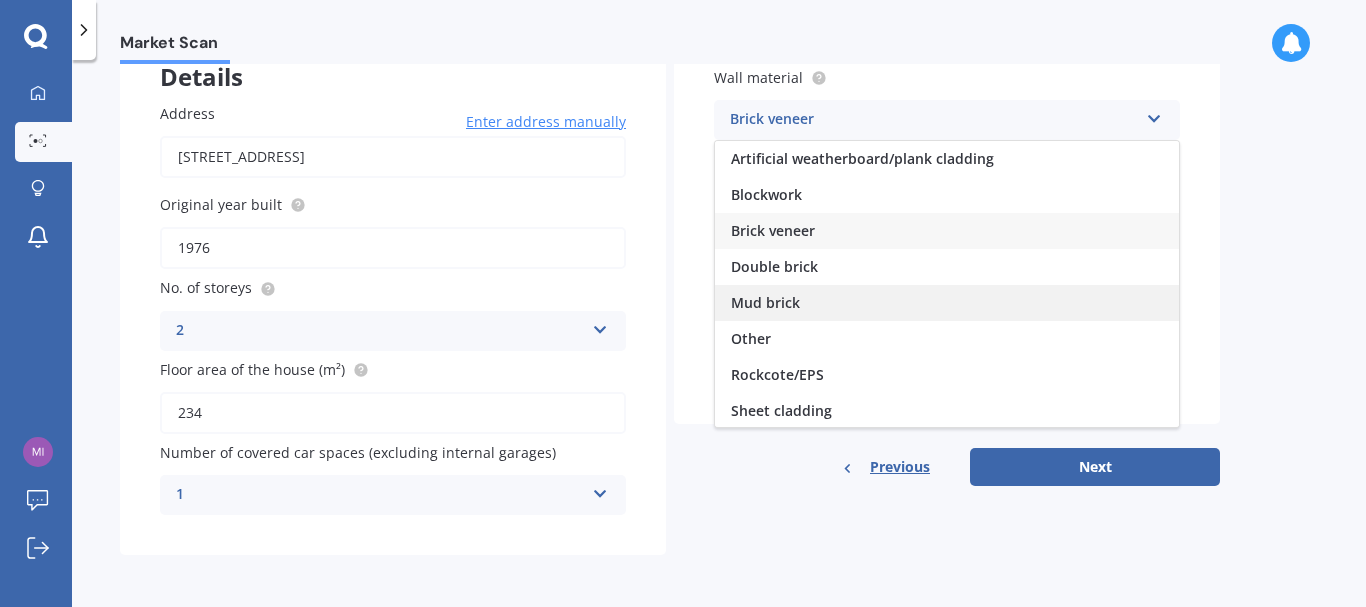 click on "Mud brick" at bounding box center [947, 303] 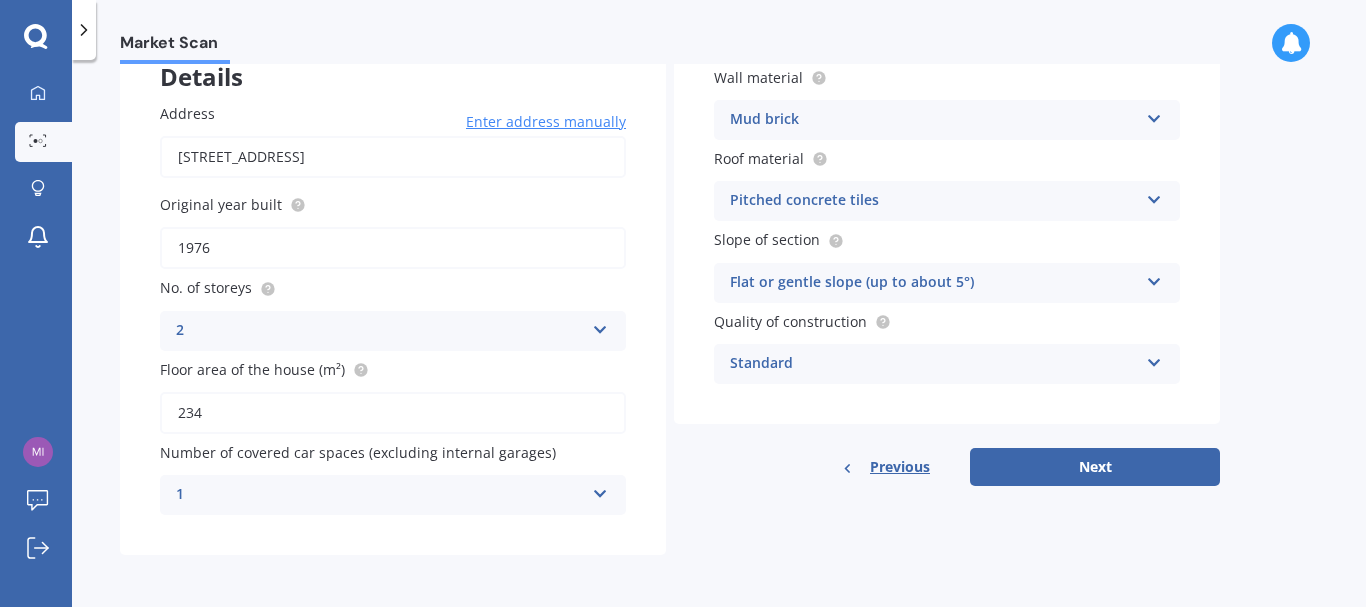click on "Mud brick" at bounding box center [934, 120] 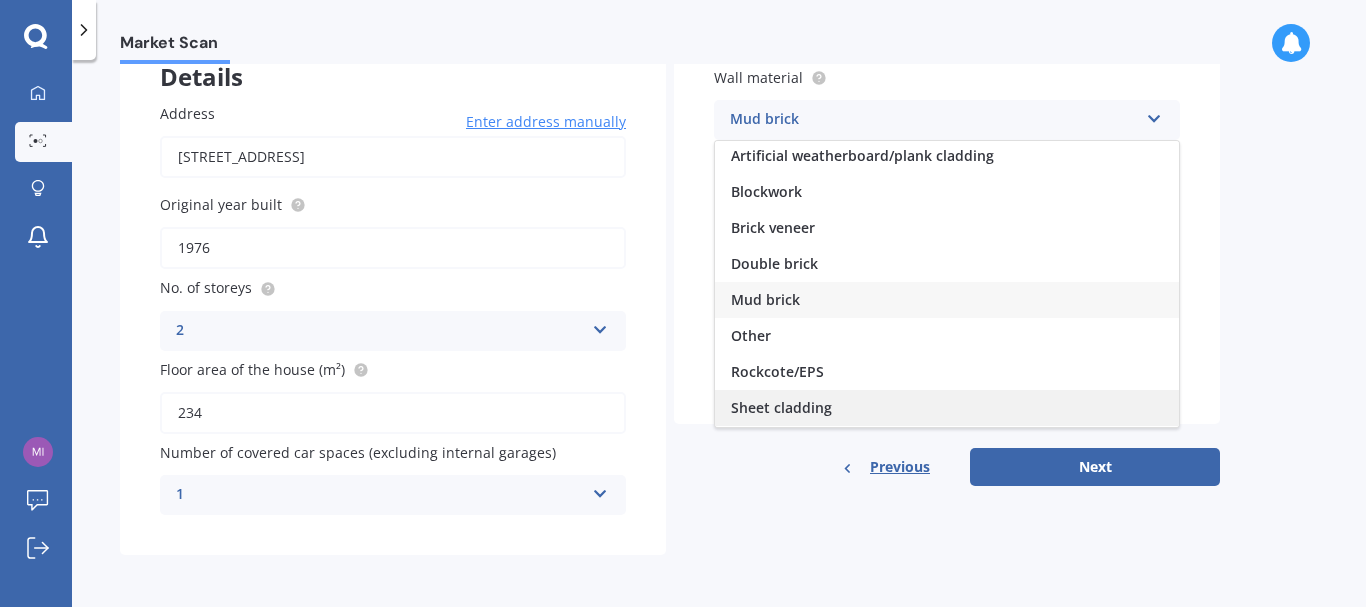 scroll, scrollTop: 182, scrollLeft: 0, axis: vertical 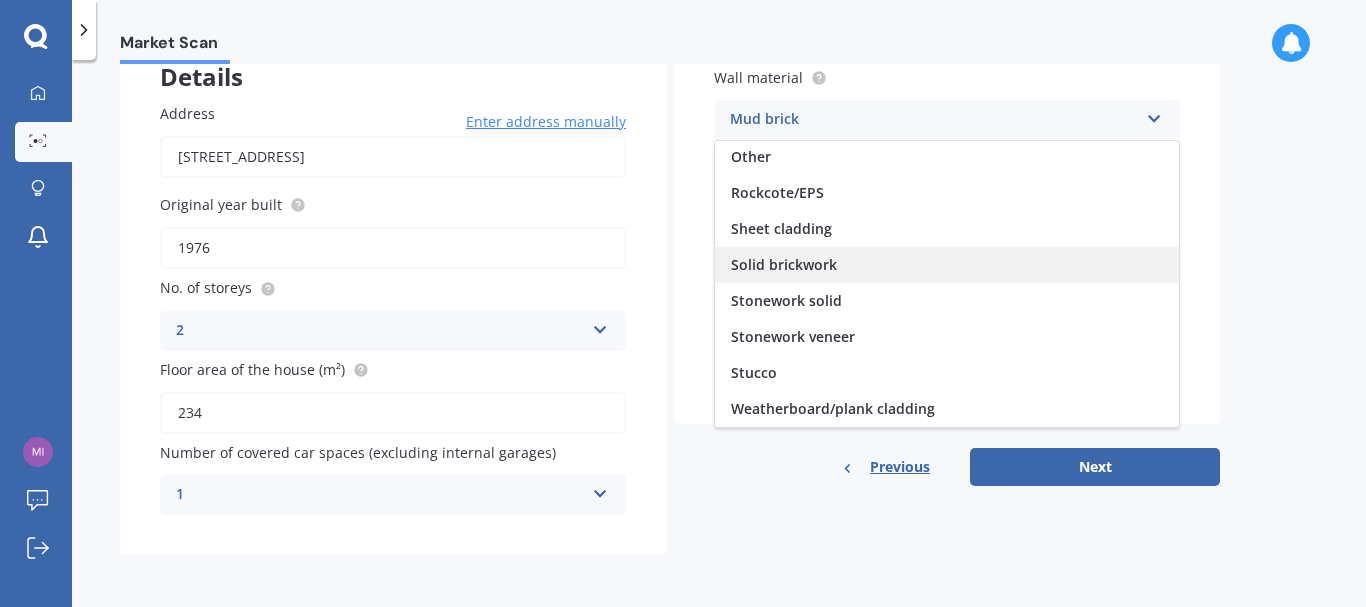 click on "Solid brickwork" at bounding box center [784, 264] 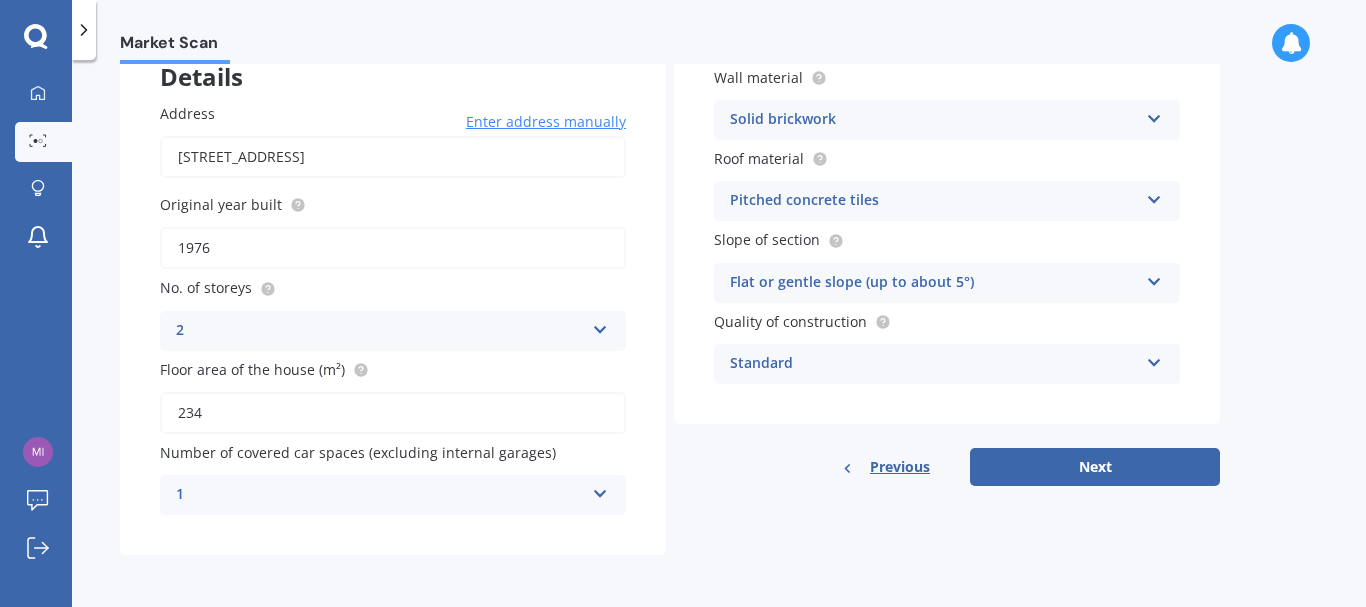 click on "Pitched concrete tiles" at bounding box center [934, 201] 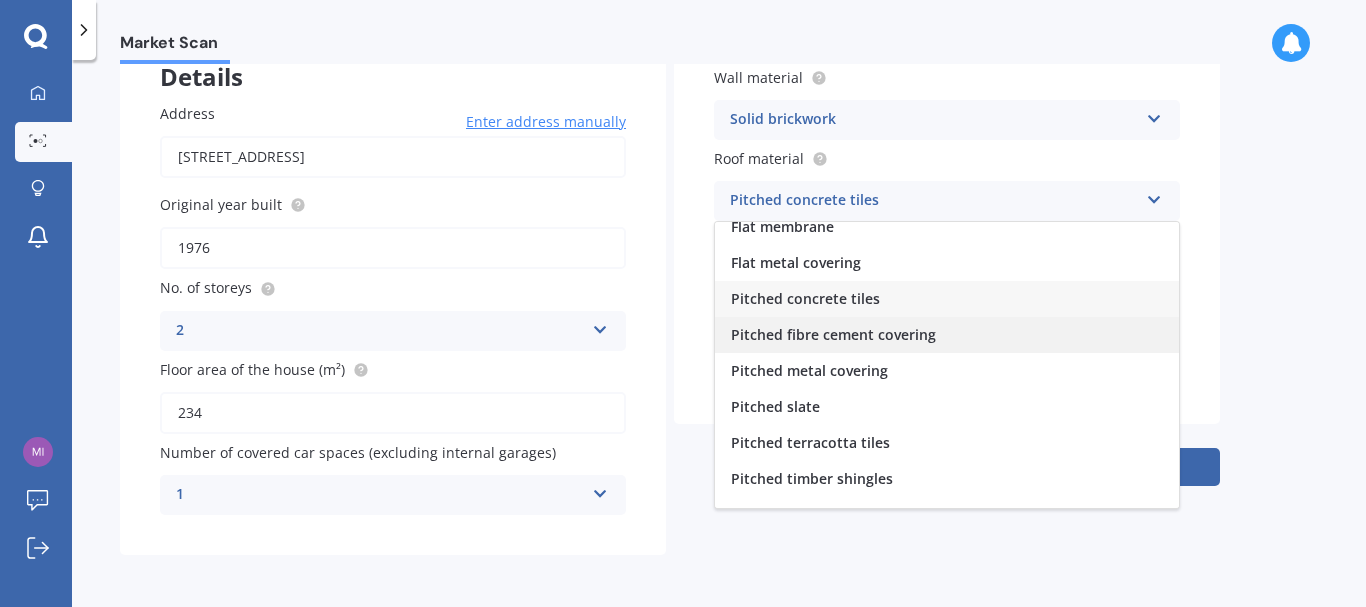 scroll, scrollTop: 74, scrollLeft: 0, axis: vertical 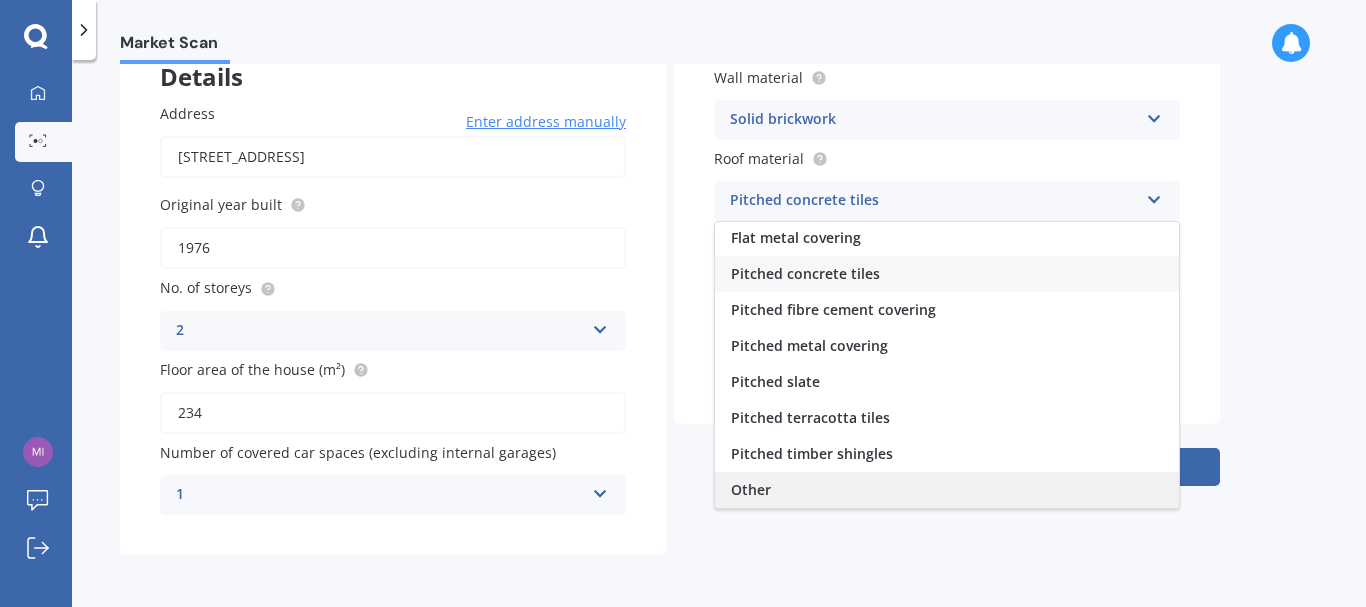 click on "Other" at bounding box center (947, 490) 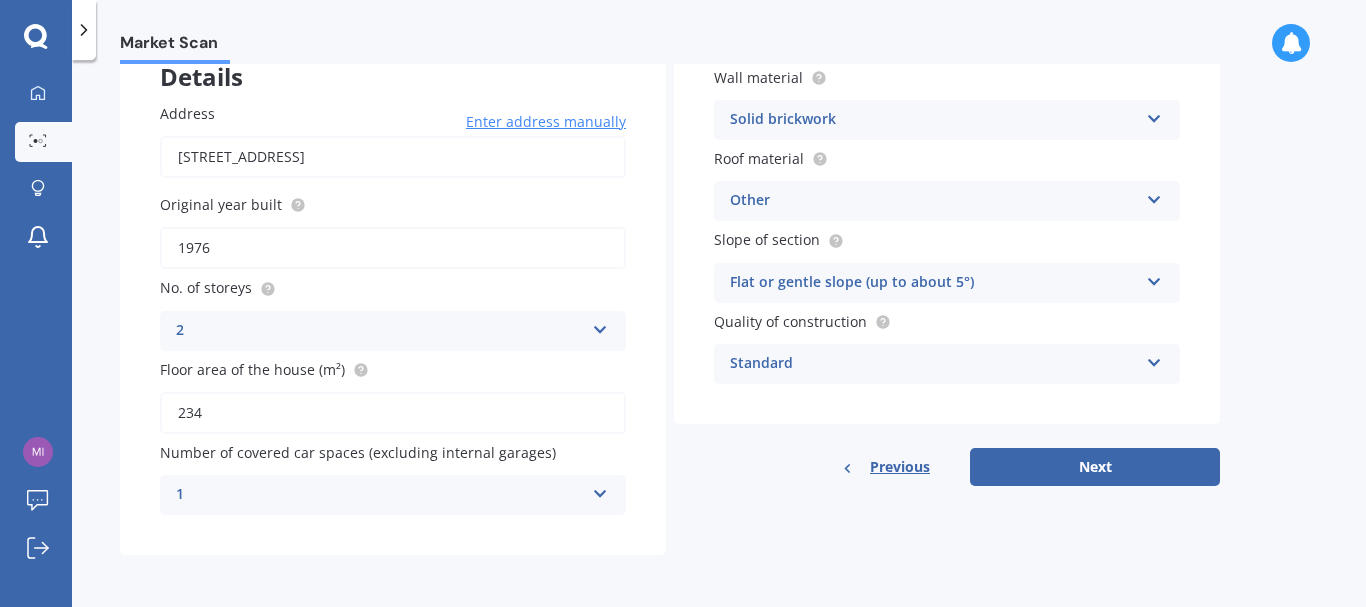 click on "Flat or gentle slope (up to about 5°)" at bounding box center [934, 283] 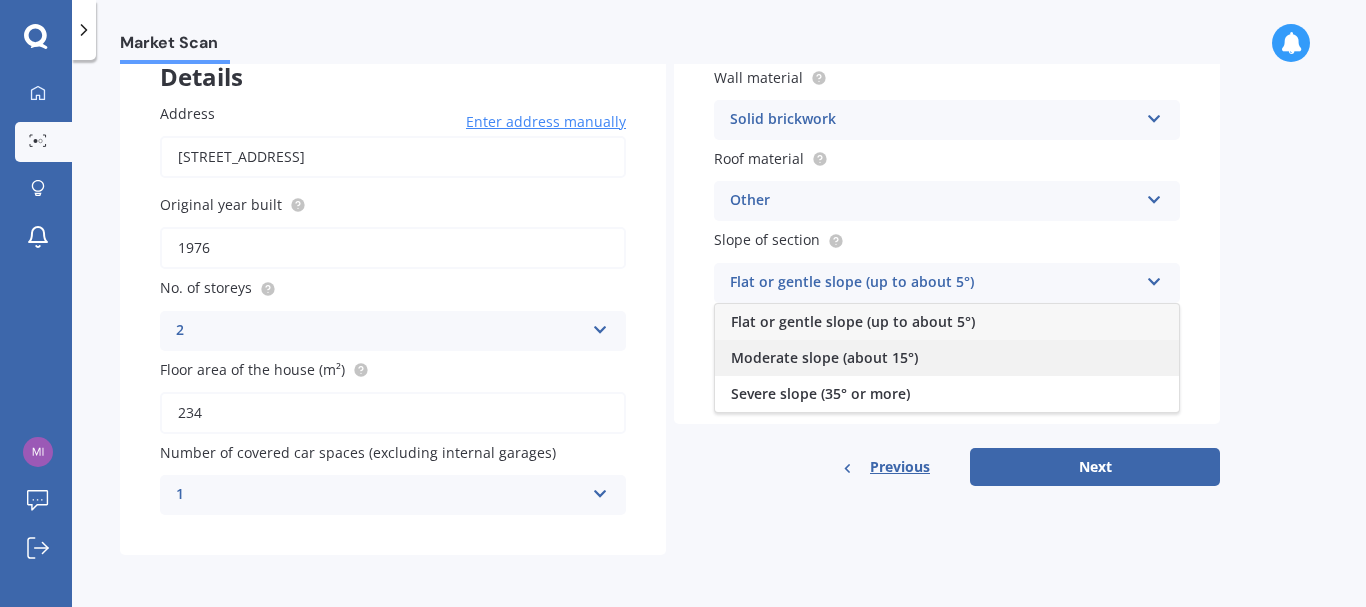 click on "Moderate slope (about 15°)" at bounding box center (947, 358) 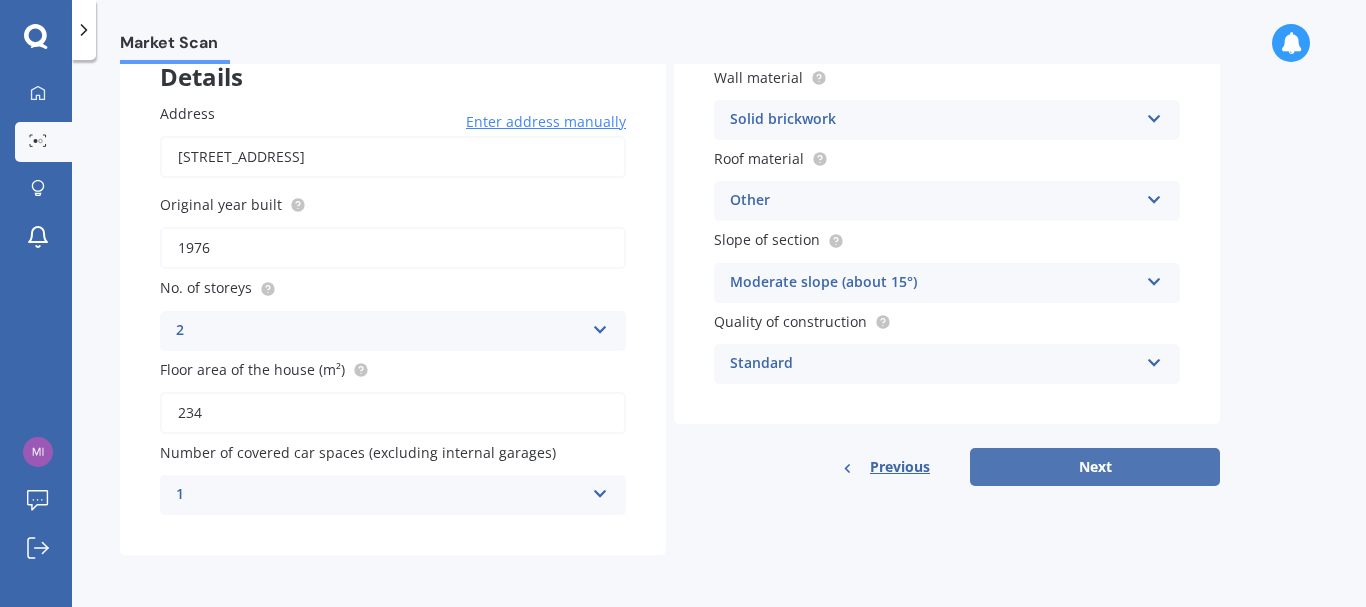 click on "Next" at bounding box center (1095, 467) 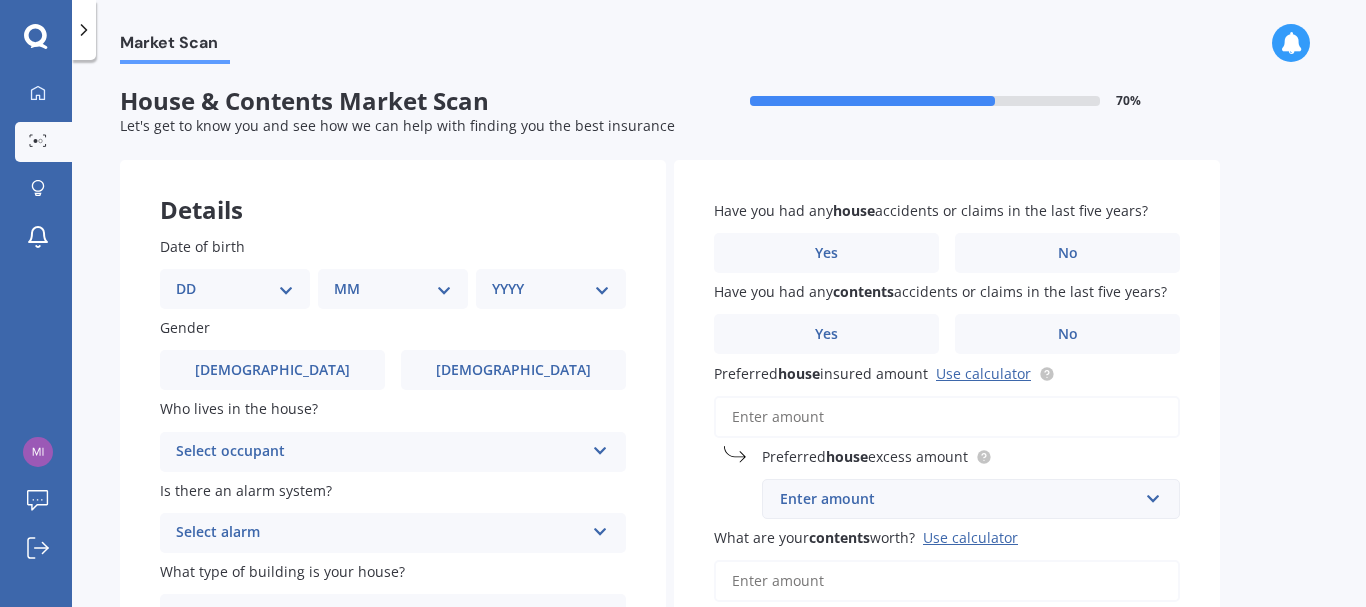 scroll, scrollTop: 0, scrollLeft: 0, axis: both 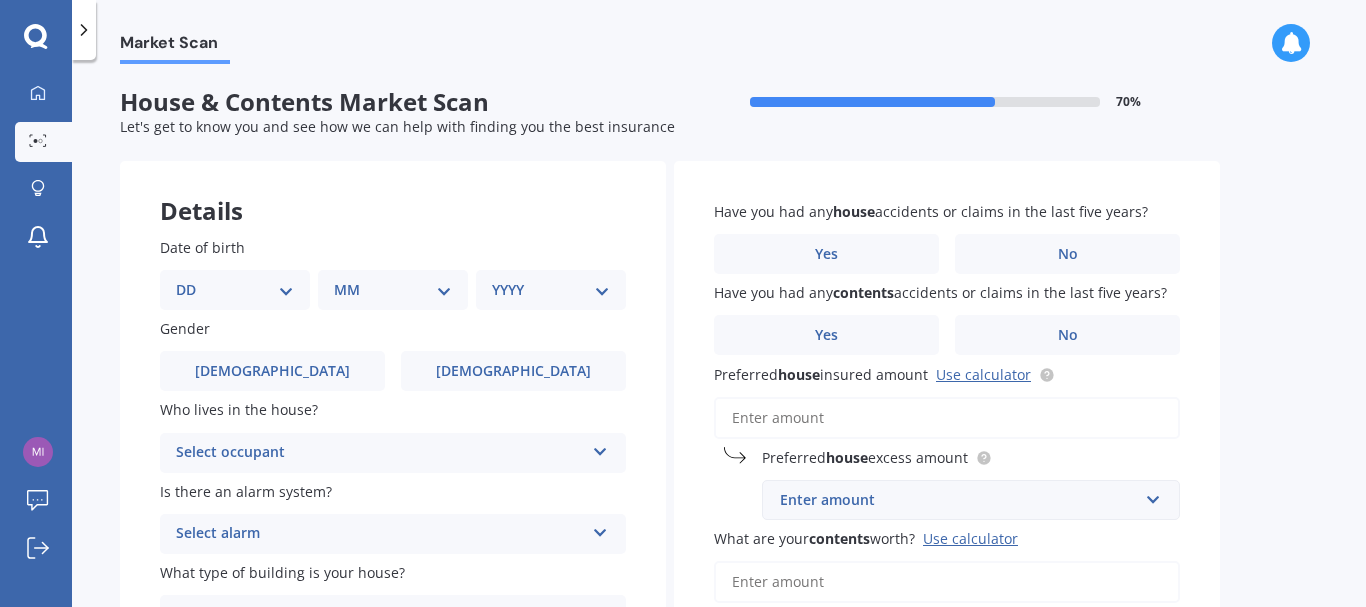 click on "DD 01 02 03 04 05 06 07 08 09 10 11 12 13 14 15 16 17 18 19 20 21 22 23 24 25 26 27 28 29 30 31" at bounding box center [235, 290] 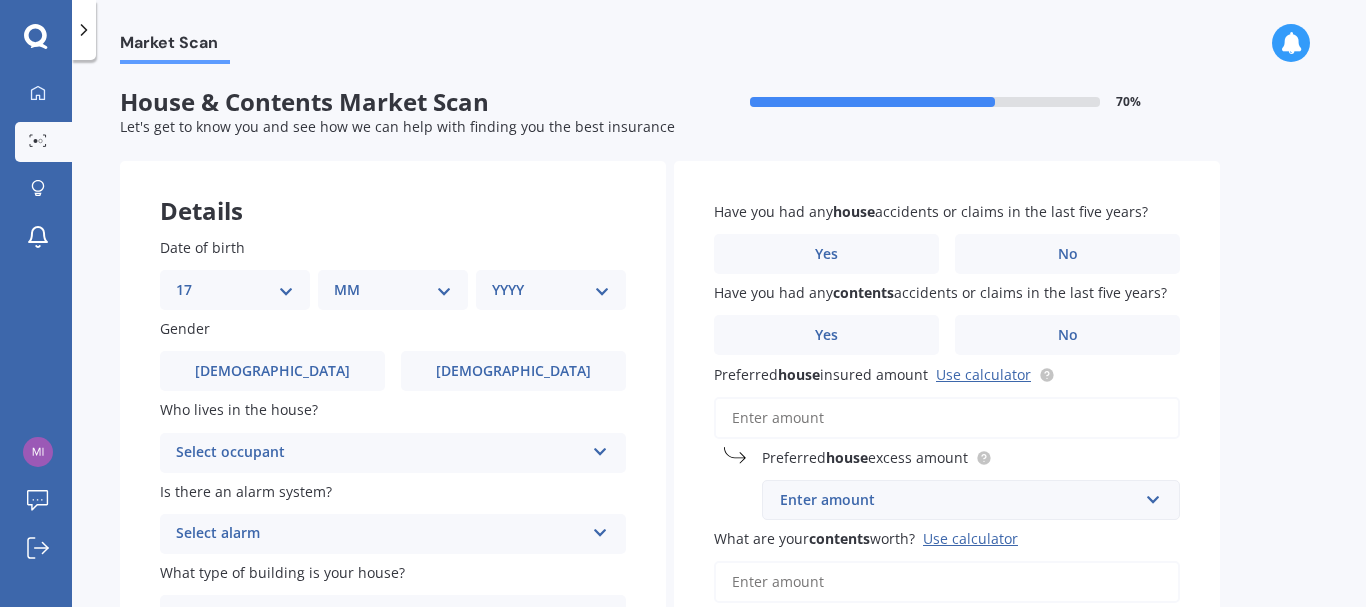click on "DD 01 02 03 04 05 06 07 08 09 10 11 12 13 14 15 16 17 18 19 20 21 22 23 24 25 26 27 28 29 30 31" at bounding box center [235, 290] 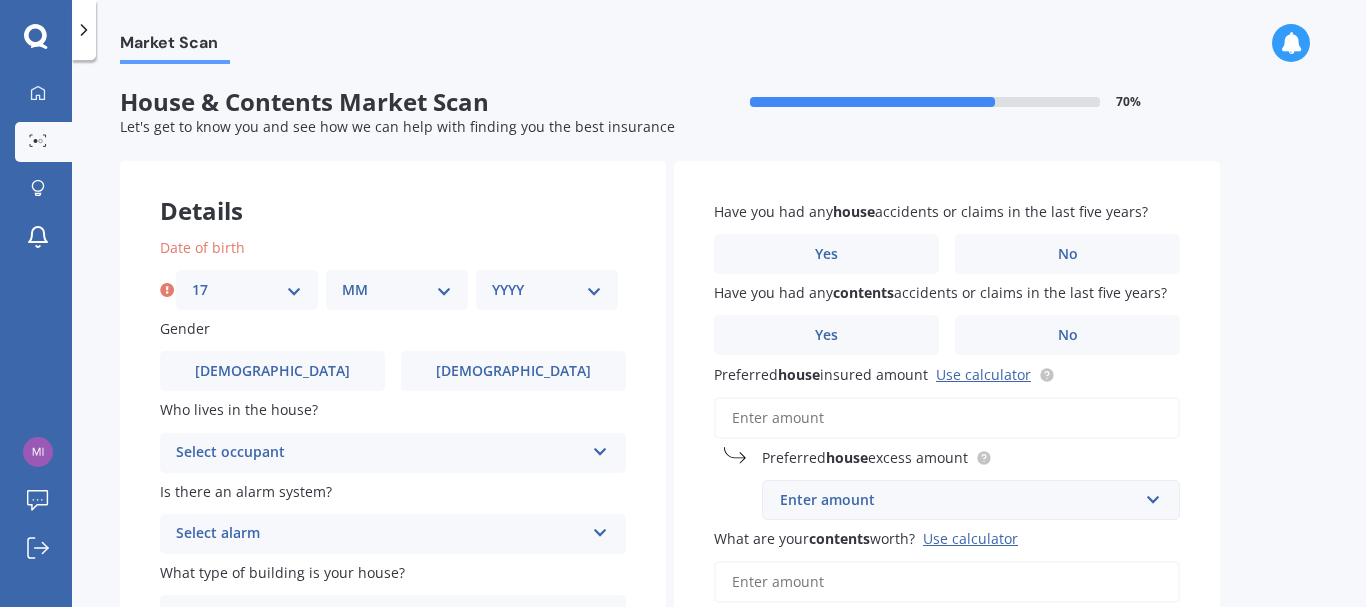 click on "MM 01 02 03 04 05 06 07 08 09 10 11 12" at bounding box center (397, 290) 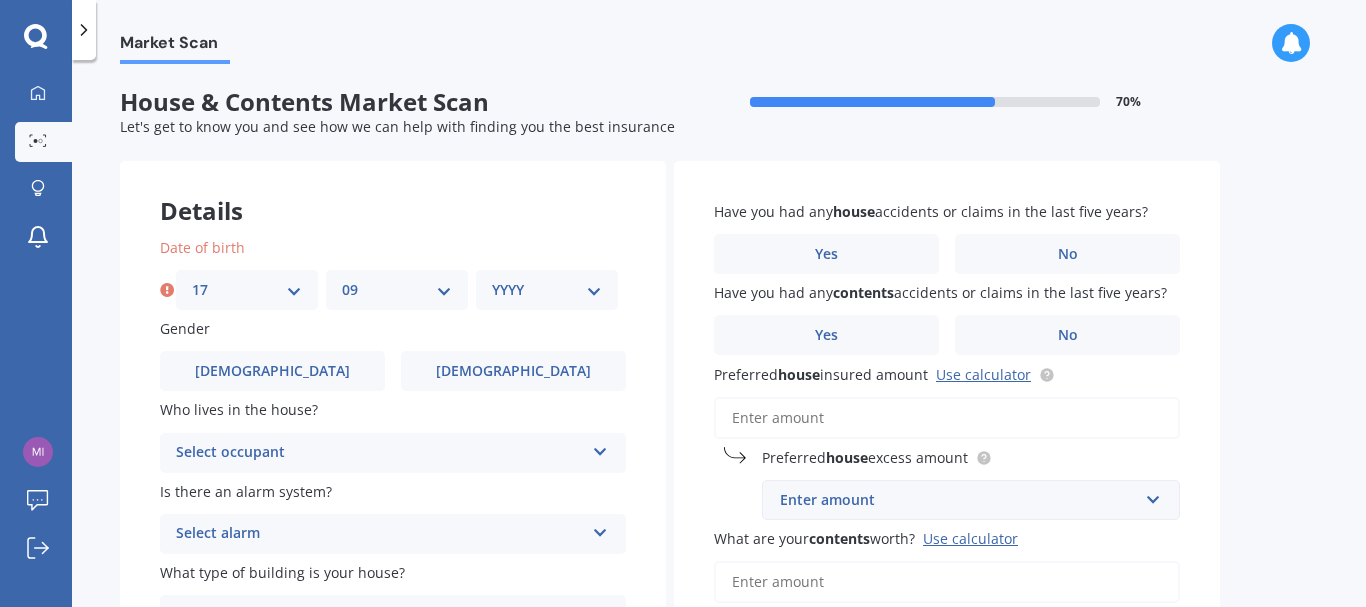 click on "MM 01 02 03 04 05 06 07 08 09 10 11 12" at bounding box center (397, 290) 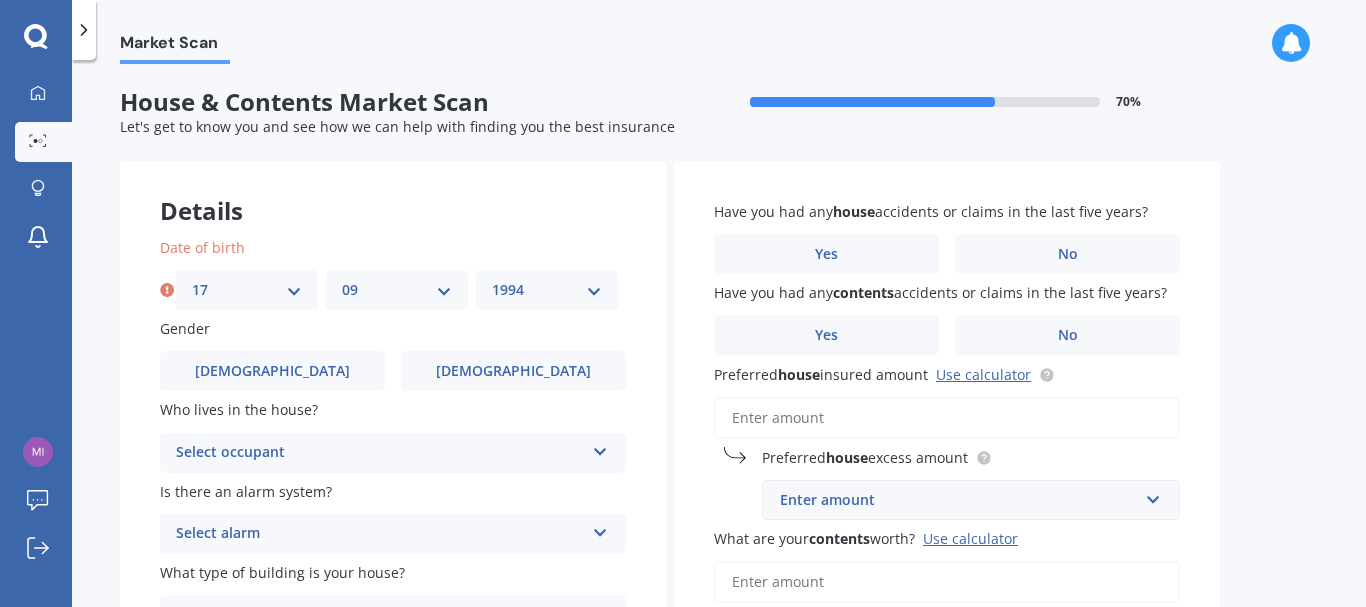 click on "YYYY 2009 2008 2007 2006 2005 2004 2003 2002 2001 2000 1999 1998 1997 1996 1995 1994 1993 1992 1991 1990 1989 1988 1987 1986 1985 1984 1983 1982 1981 1980 1979 1978 1977 1976 1975 1974 1973 1972 1971 1970 1969 1968 1967 1966 1965 1964 1963 1962 1961 1960 1959 1958 1957 1956 1955 1954 1953 1952 1951 1950 1949 1948 1947 1946 1945 1944 1943 1942 1941 1940 1939 1938 1937 1936 1935 1934 1933 1932 1931 1930 1929 1928 1927 1926 1925 1924 1923 1922 1921 1920 1919 1918 1917 1916 1915 1914 1913 1912 1911 1910" at bounding box center (547, 290) 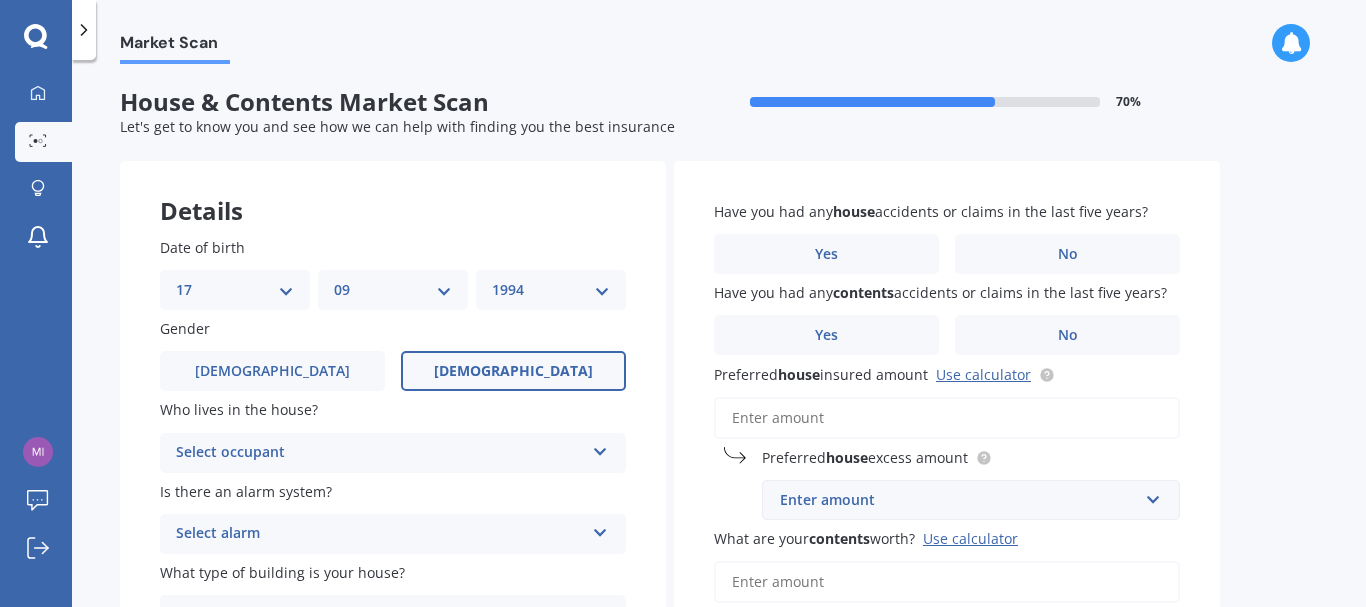 click on "Female" at bounding box center (513, 371) 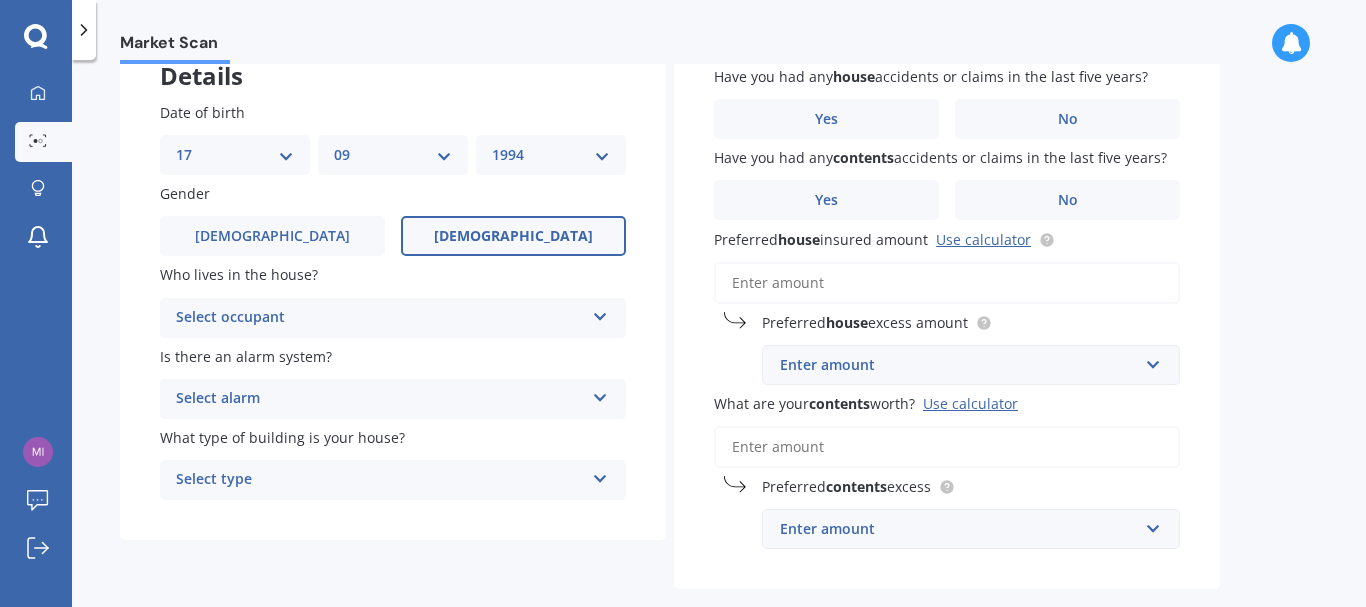 scroll, scrollTop: 137, scrollLeft: 0, axis: vertical 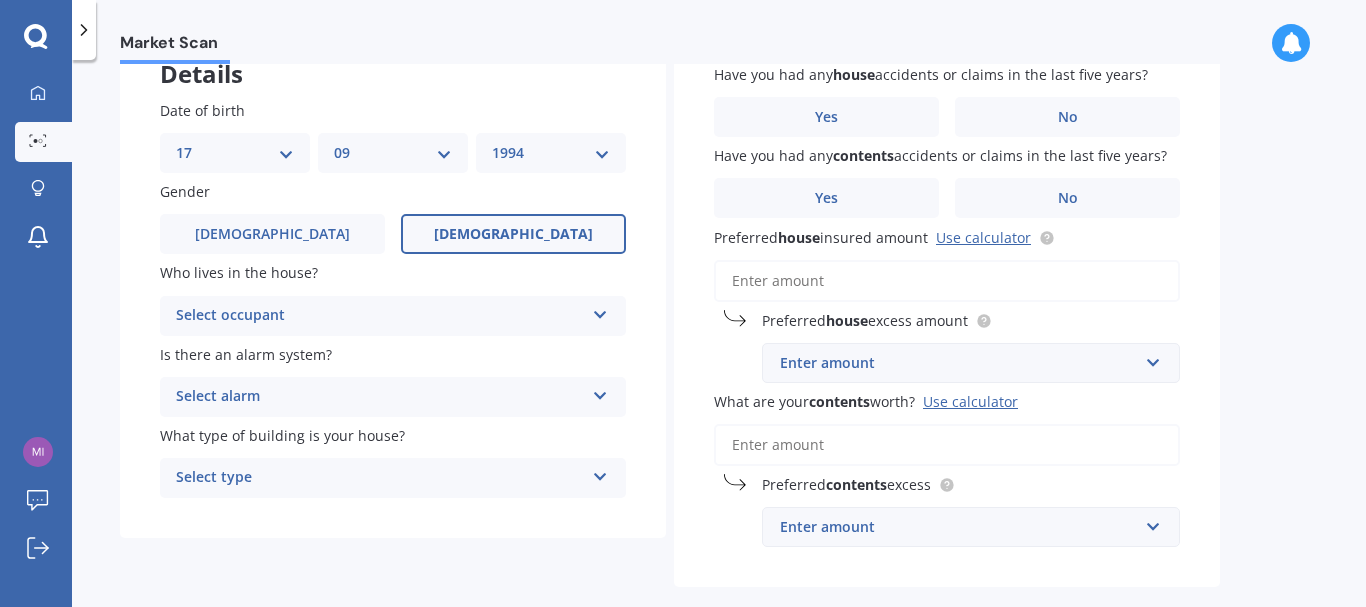 click on "Select occupant" at bounding box center [380, 316] 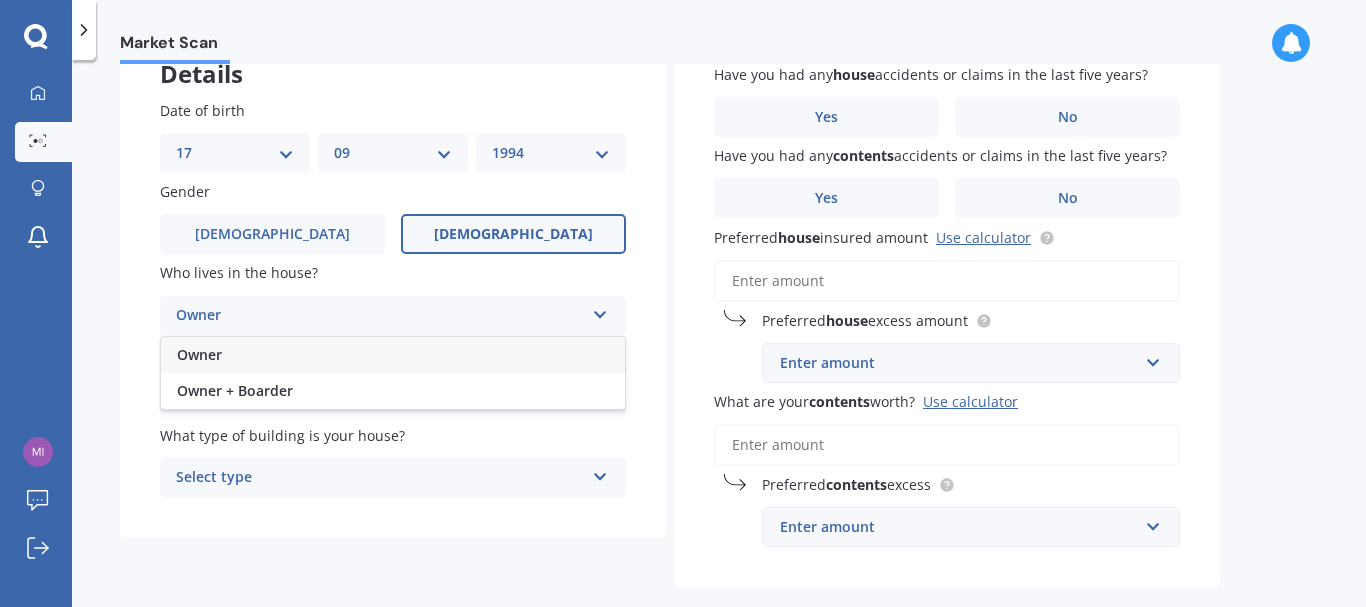 drag, startPoint x: 397, startPoint y: 358, endPoint x: 405, endPoint y: 344, distance: 16.124516 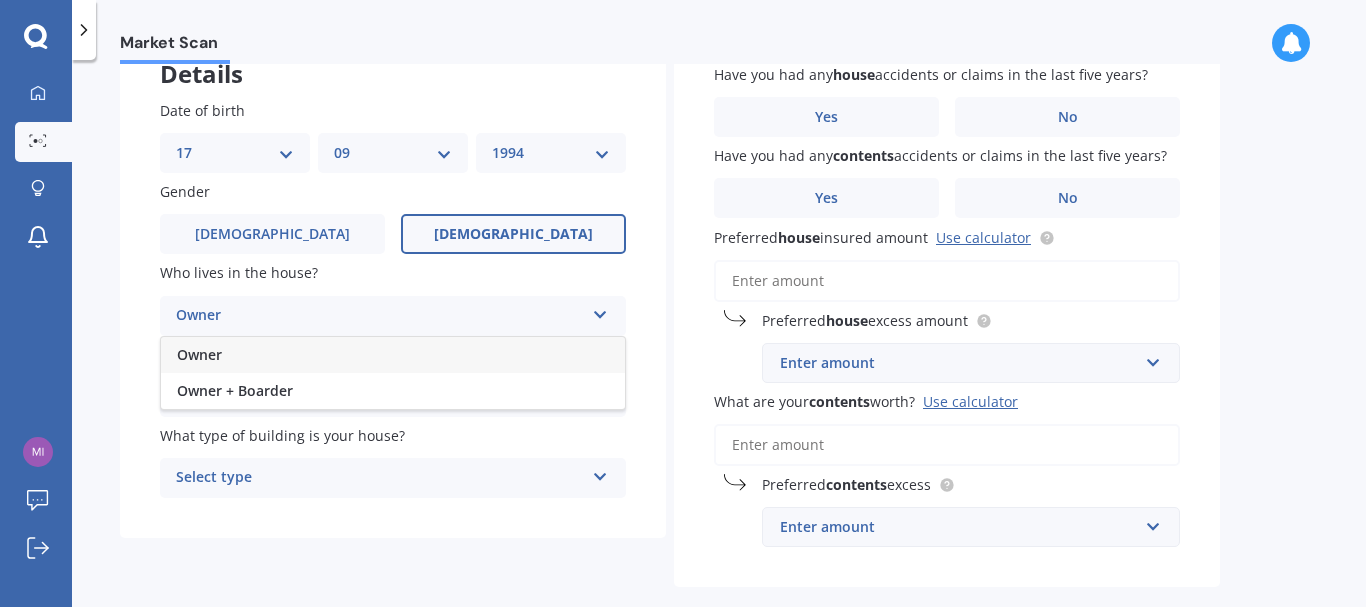 click on "Owner" at bounding box center (393, 355) 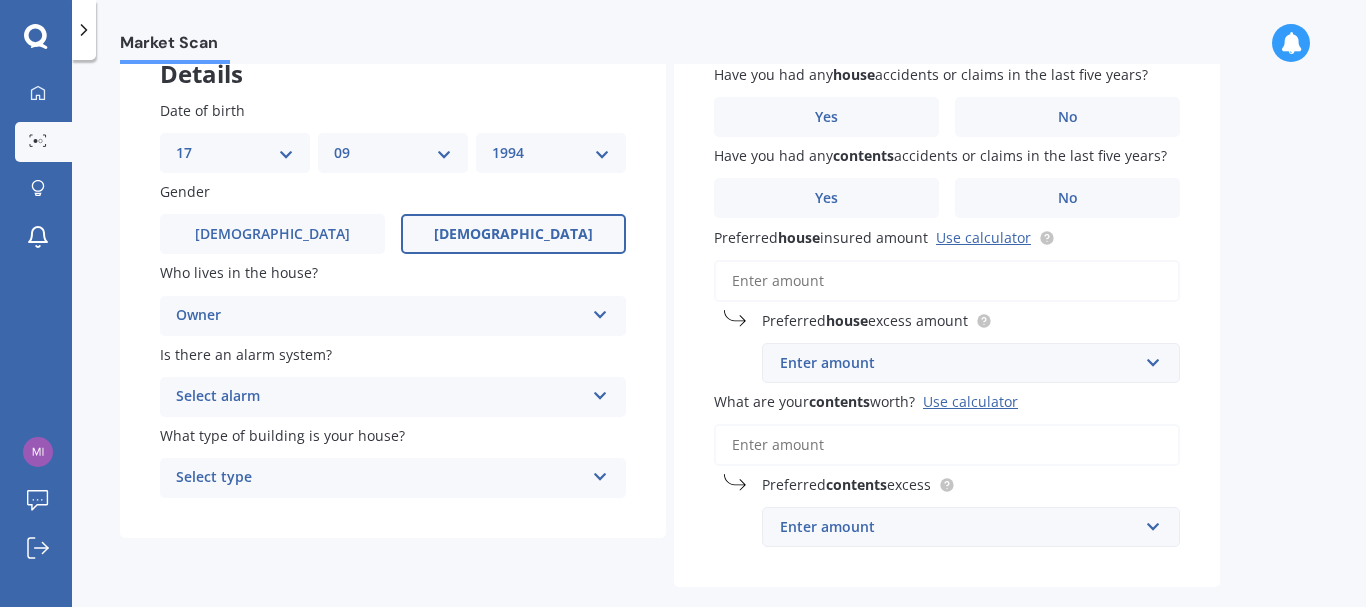 click on "Select alarm" at bounding box center (380, 397) 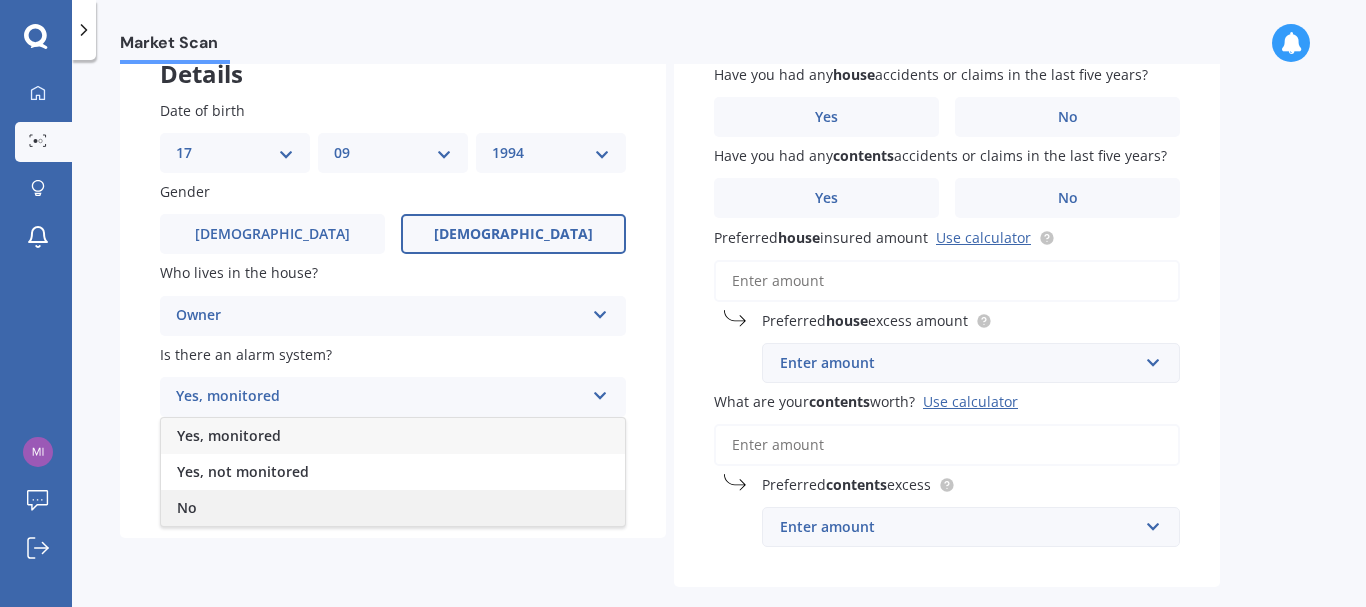 click on "No" at bounding box center [393, 508] 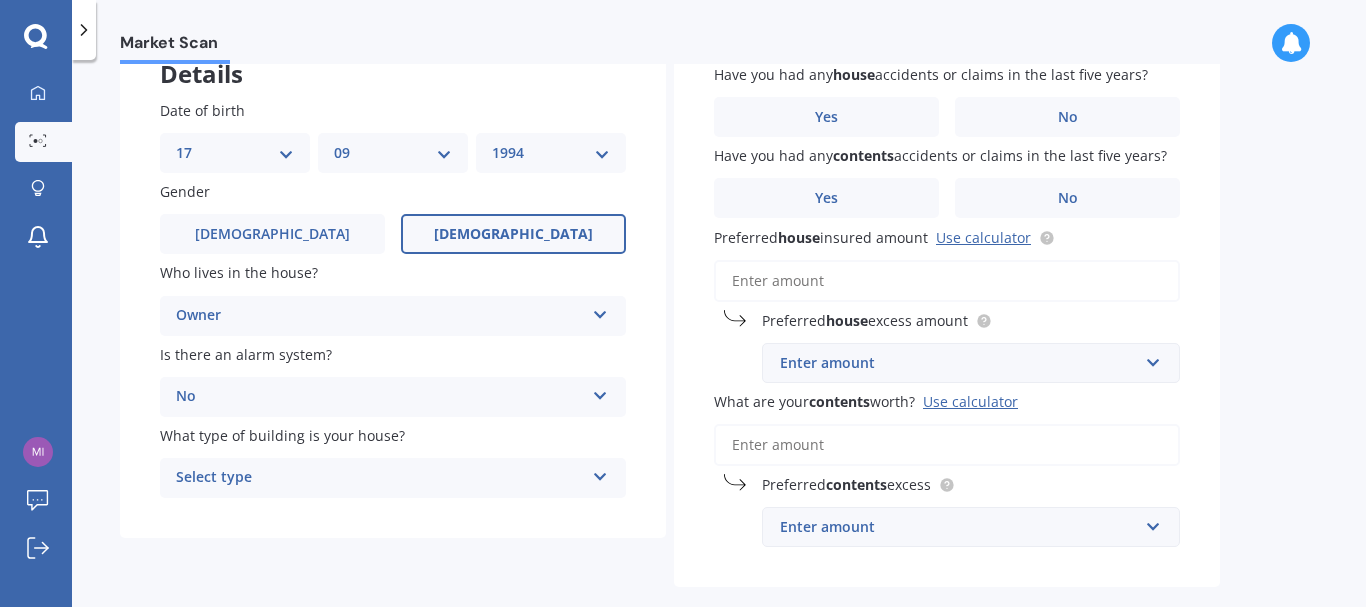 click on "Select type" at bounding box center [380, 478] 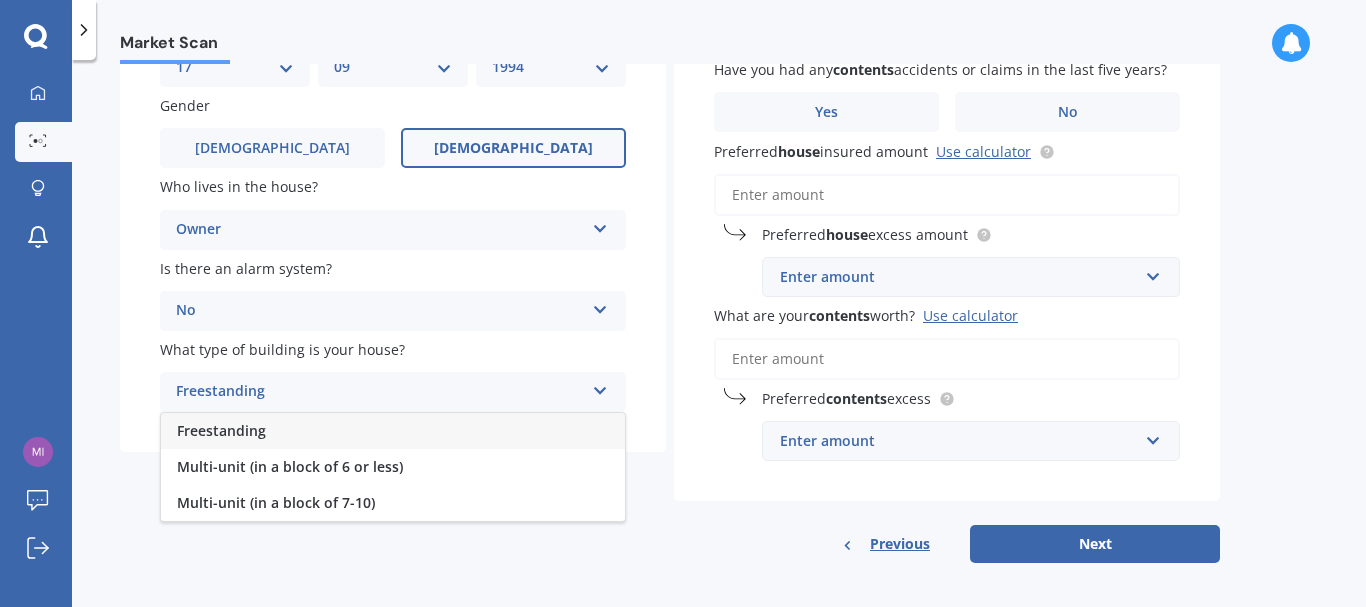 scroll, scrollTop: 231, scrollLeft: 0, axis: vertical 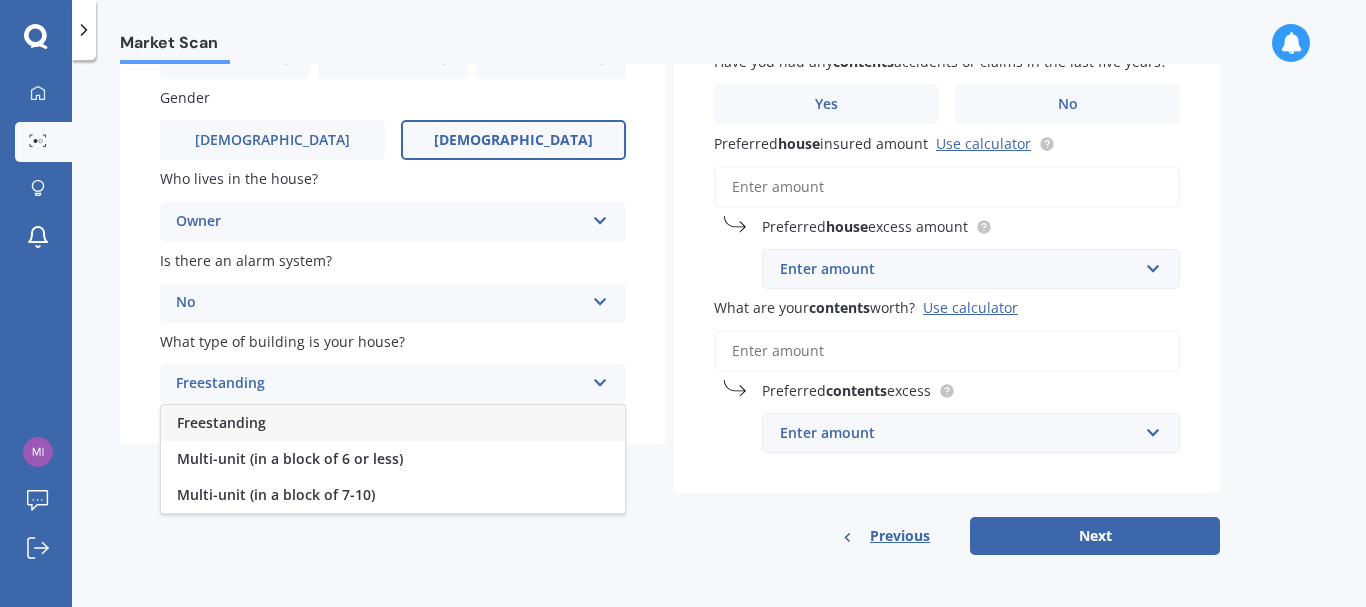click on "Freestanding Freestanding Multi-unit (in a block of 6 or less) Multi-unit (in a block of 7-10)" at bounding box center (393, 384) 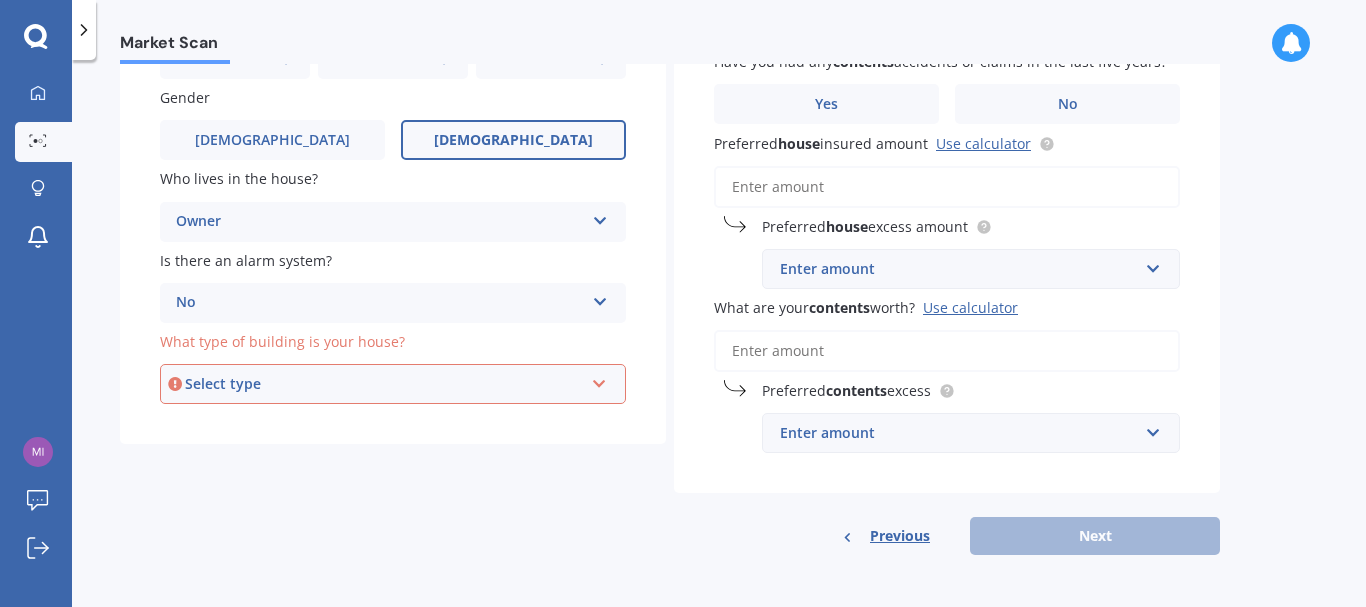 click on "What type of building is your house? Select type Freestanding Multi-unit (in a block of 6 or less) Multi-unit (in a block of 7-10)" at bounding box center (393, 367) 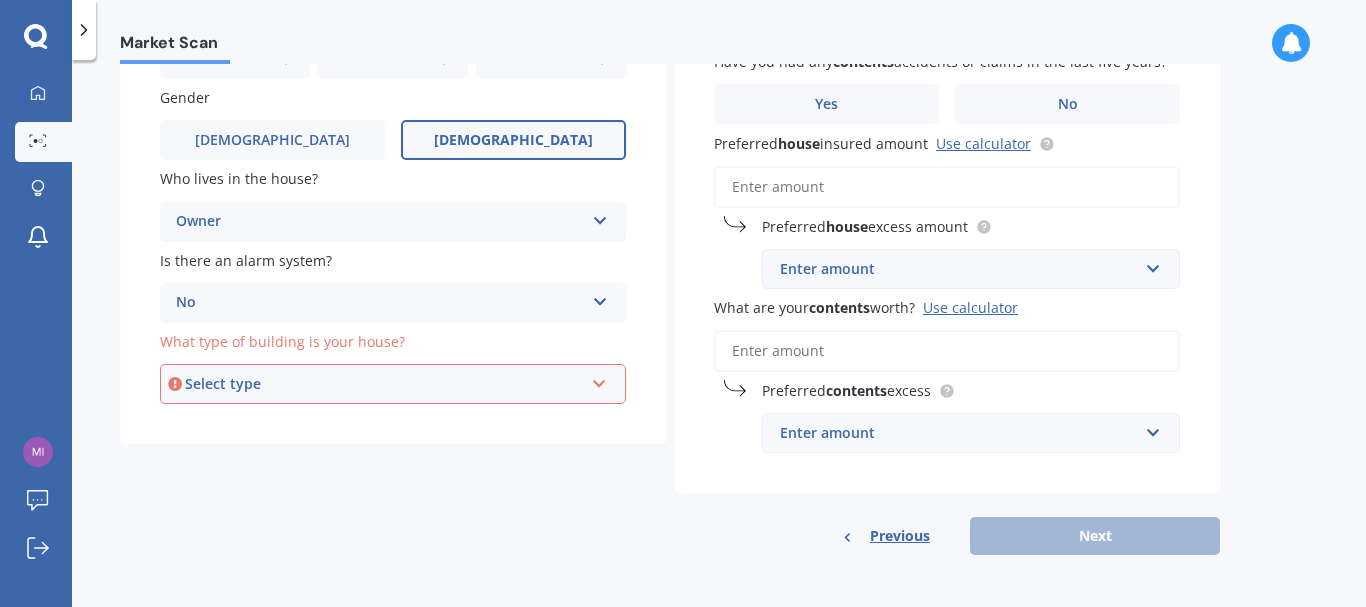 click at bounding box center (599, 380) 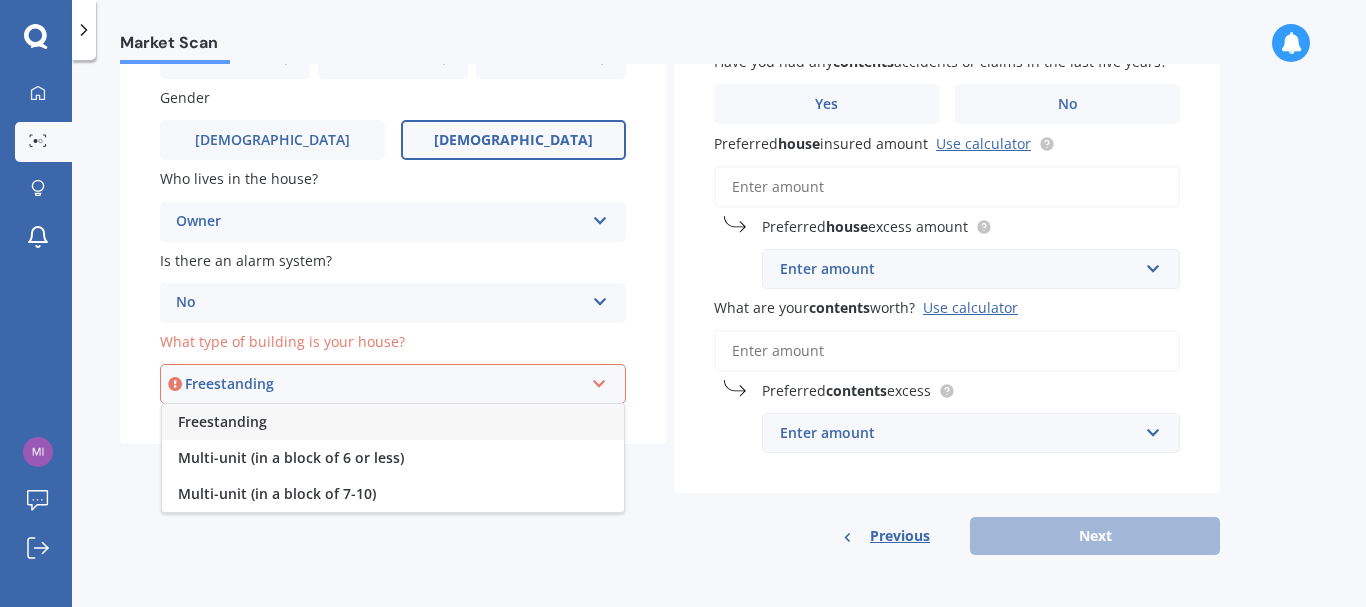 click on "Freestanding" at bounding box center (393, 422) 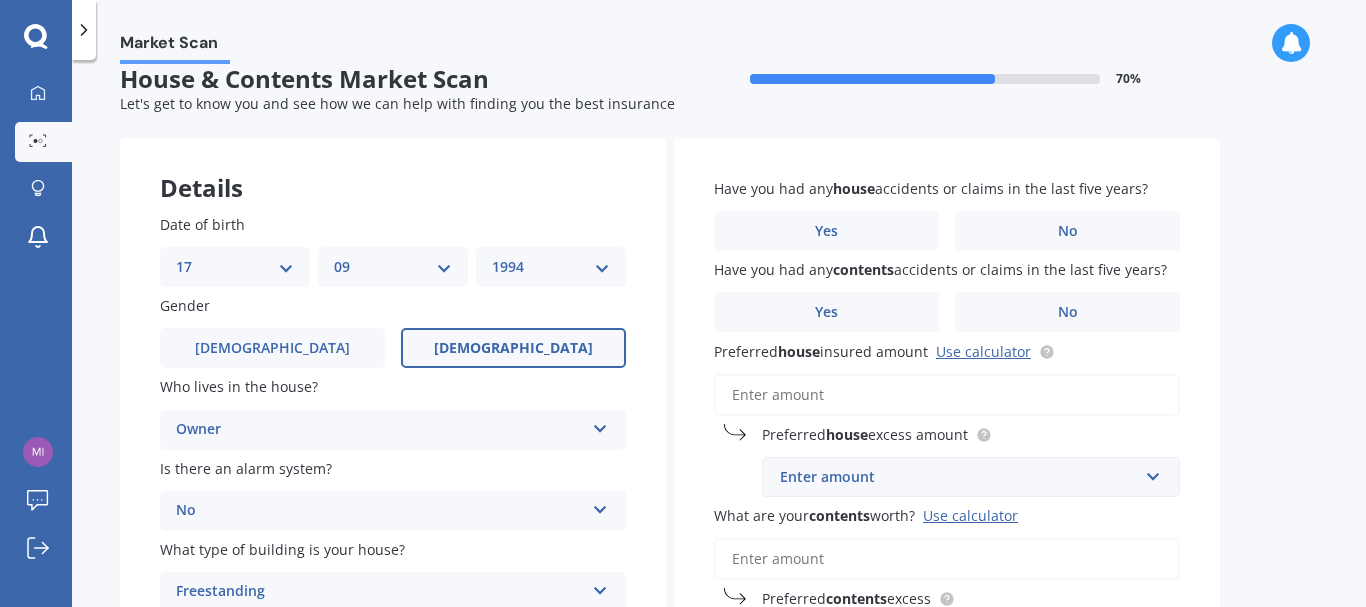 scroll, scrollTop: 23, scrollLeft: 0, axis: vertical 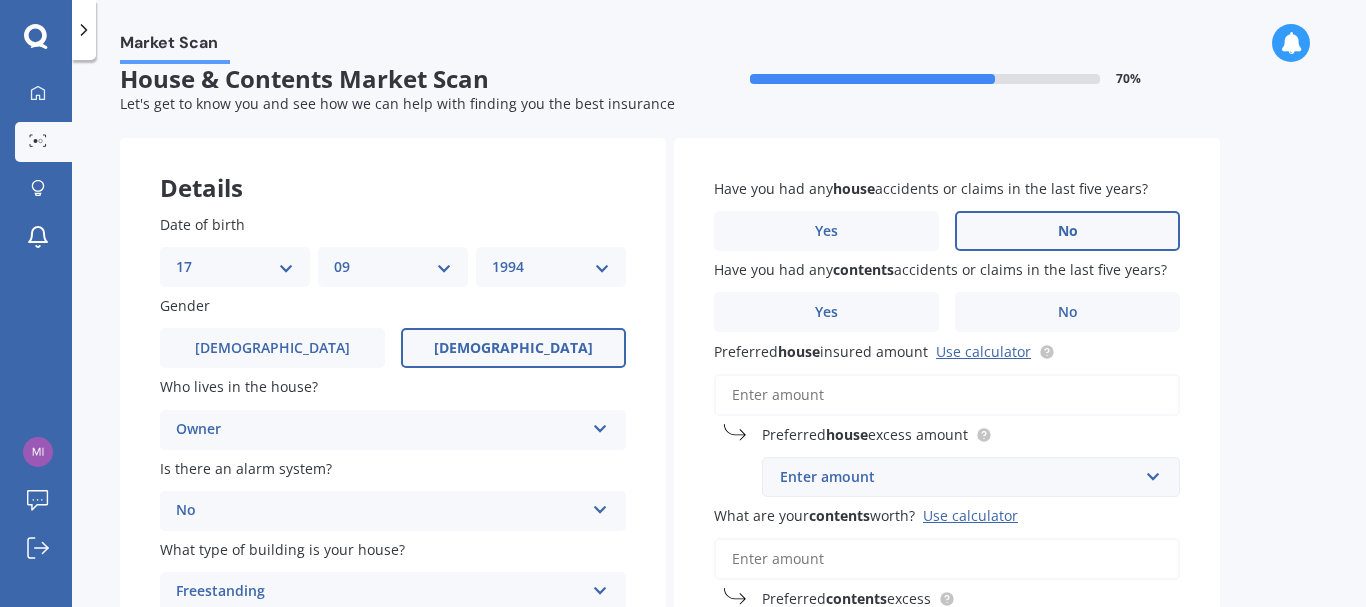 click on "No" at bounding box center (1067, 231) 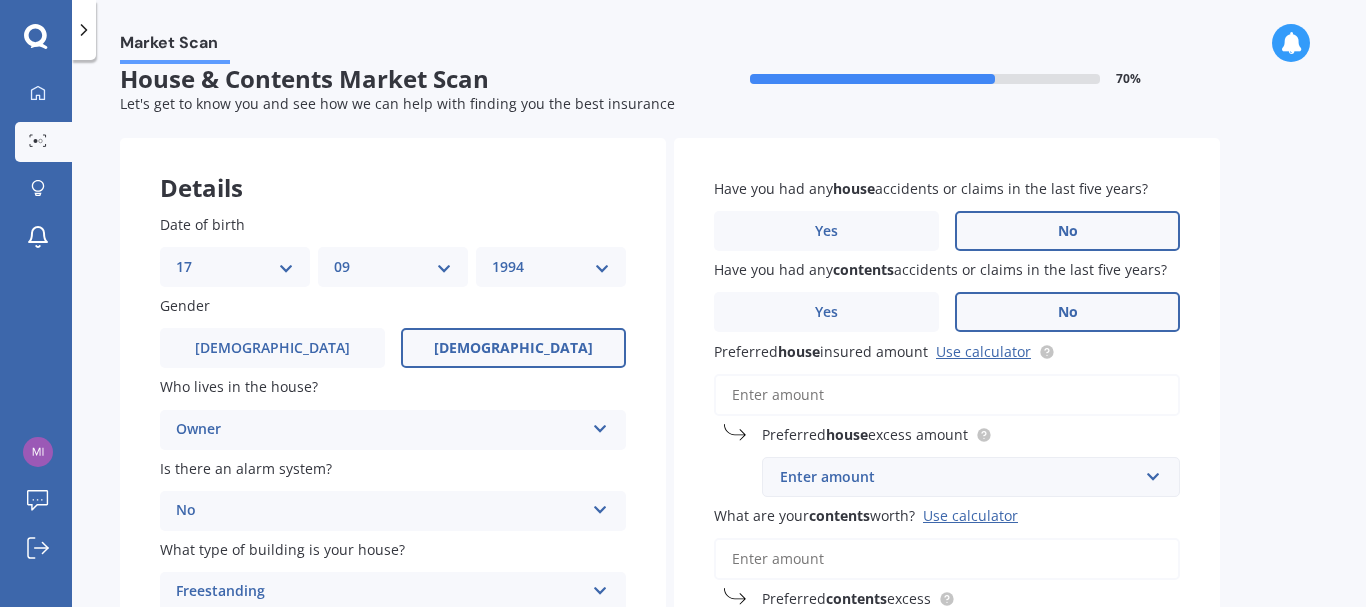 click on "No" at bounding box center [1067, 312] 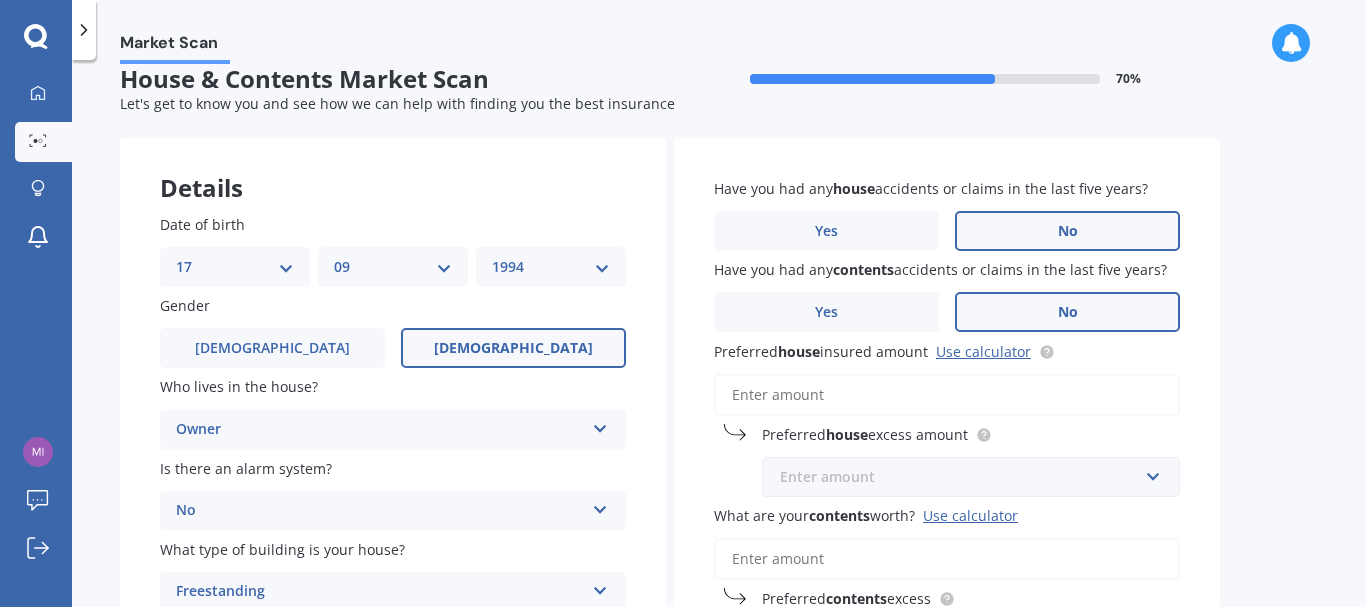 click at bounding box center [964, 477] 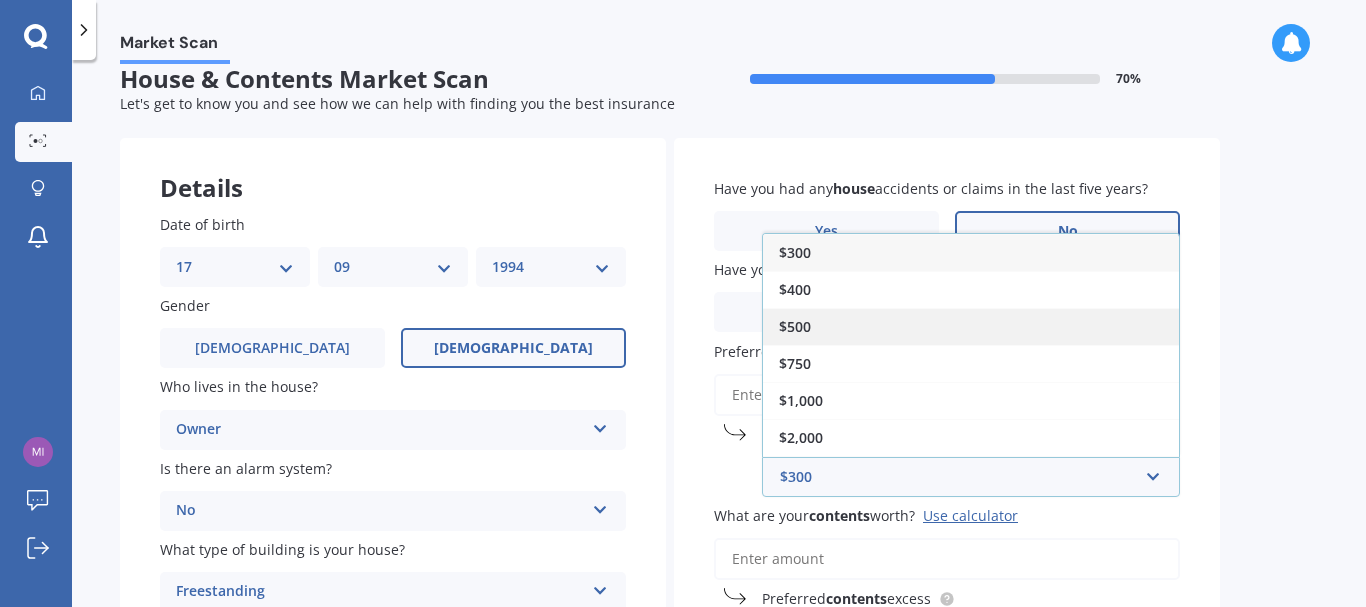 click on "$500" at bounding box center (971, 326) 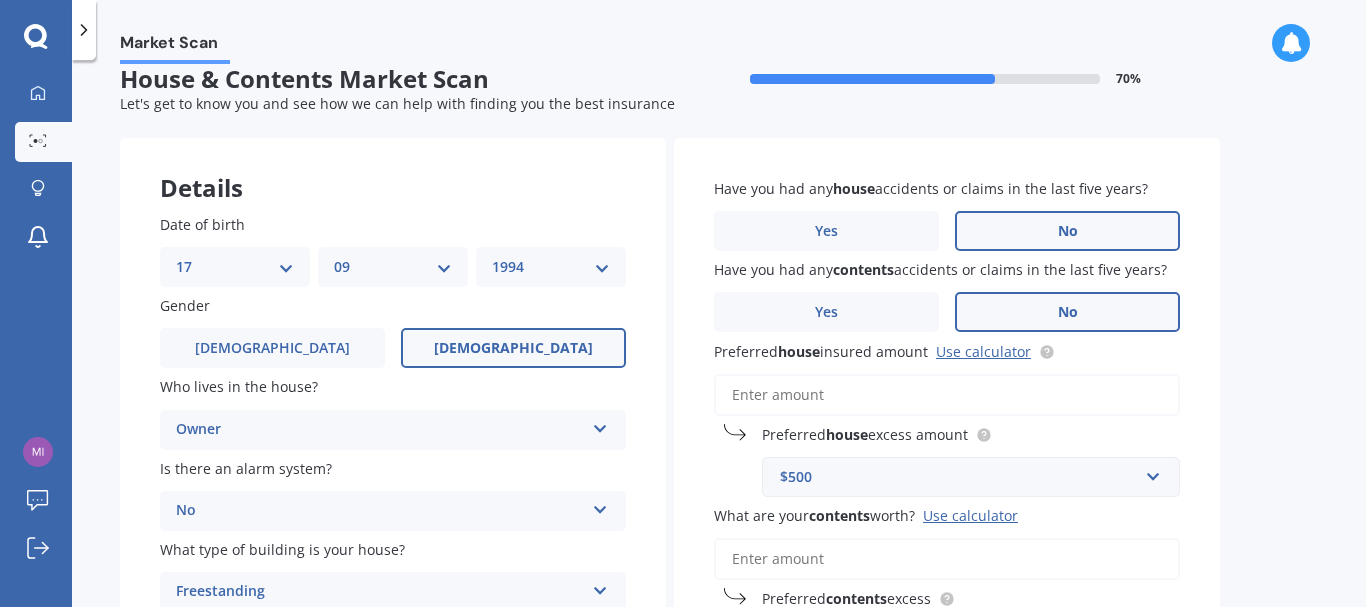 click on "Preferred  house  insured amount Use calculator" at bounding box center (947, 395) 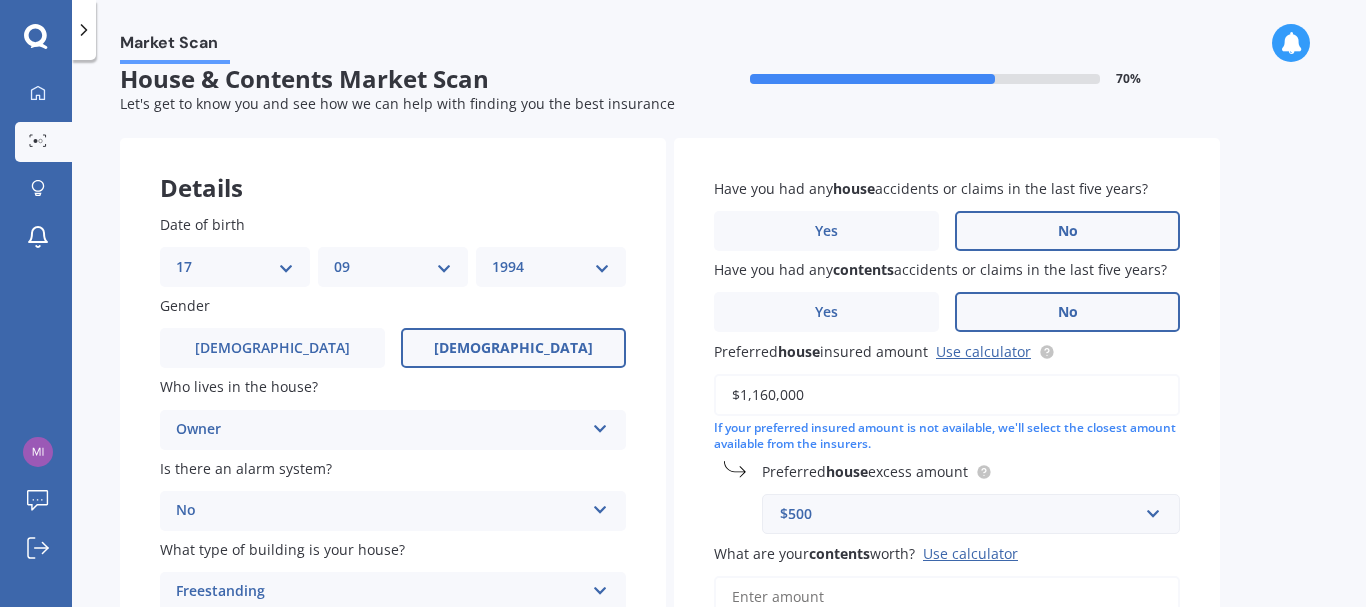 type on "$1,160,000" 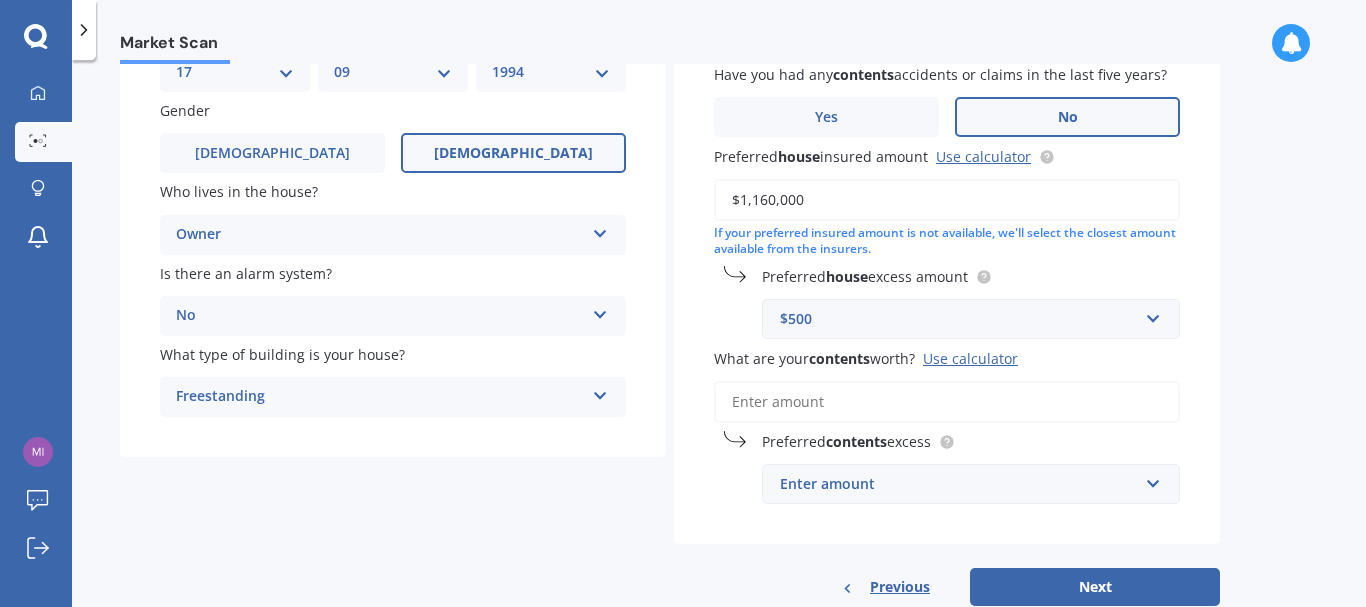 scroll, scrollTop: 269, scrollLeft: 0, axis: vertical 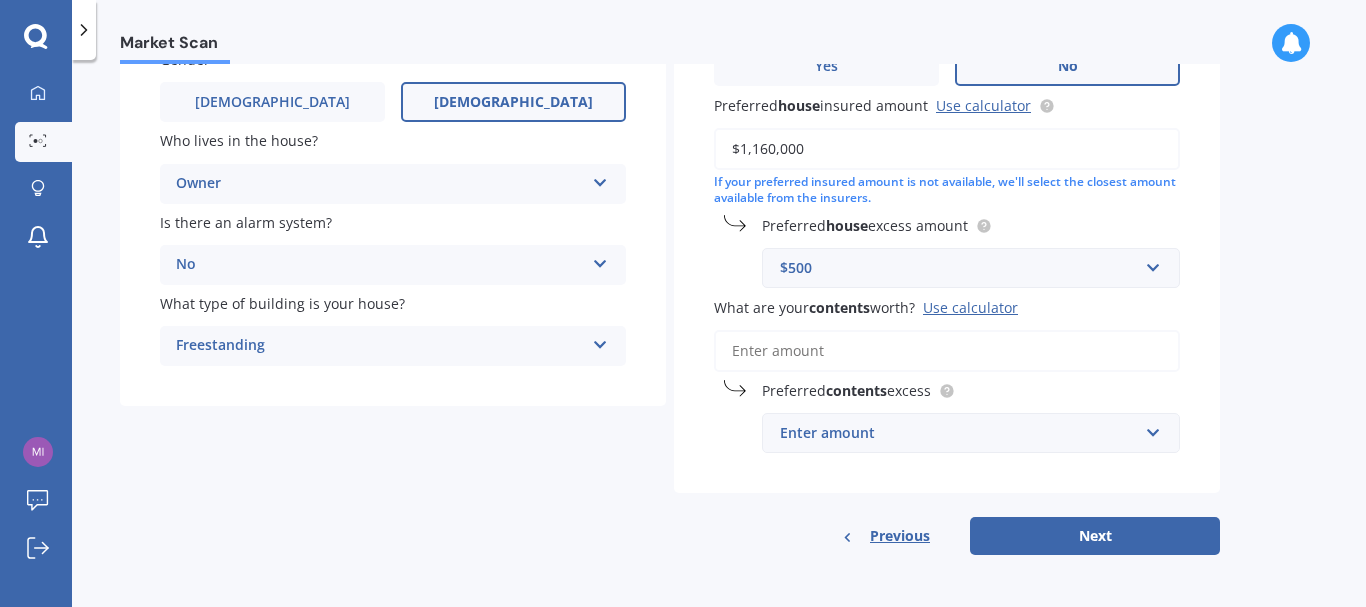 click on "What are your  contents  worth? Use calculator" at bounding box center [947, 351] 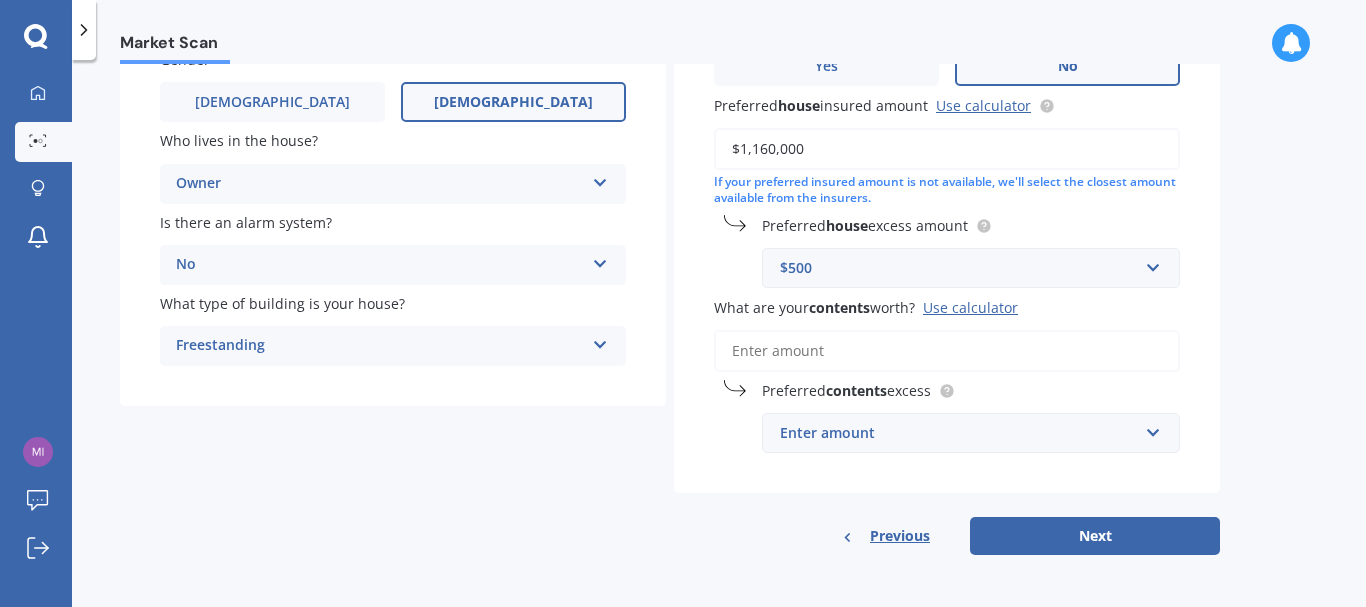 click on "Use calculator" at bounding box center (970, 307) 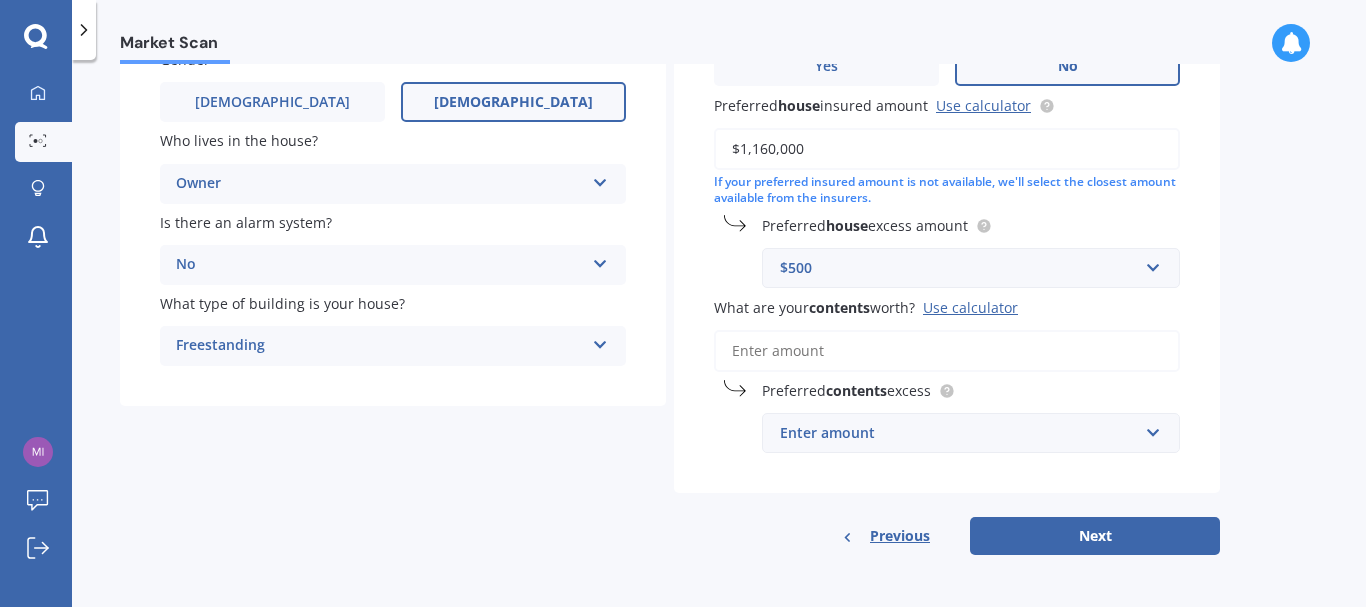 click on "What are your  contents  worth? Use calculator" at bounding box center (947, 351) 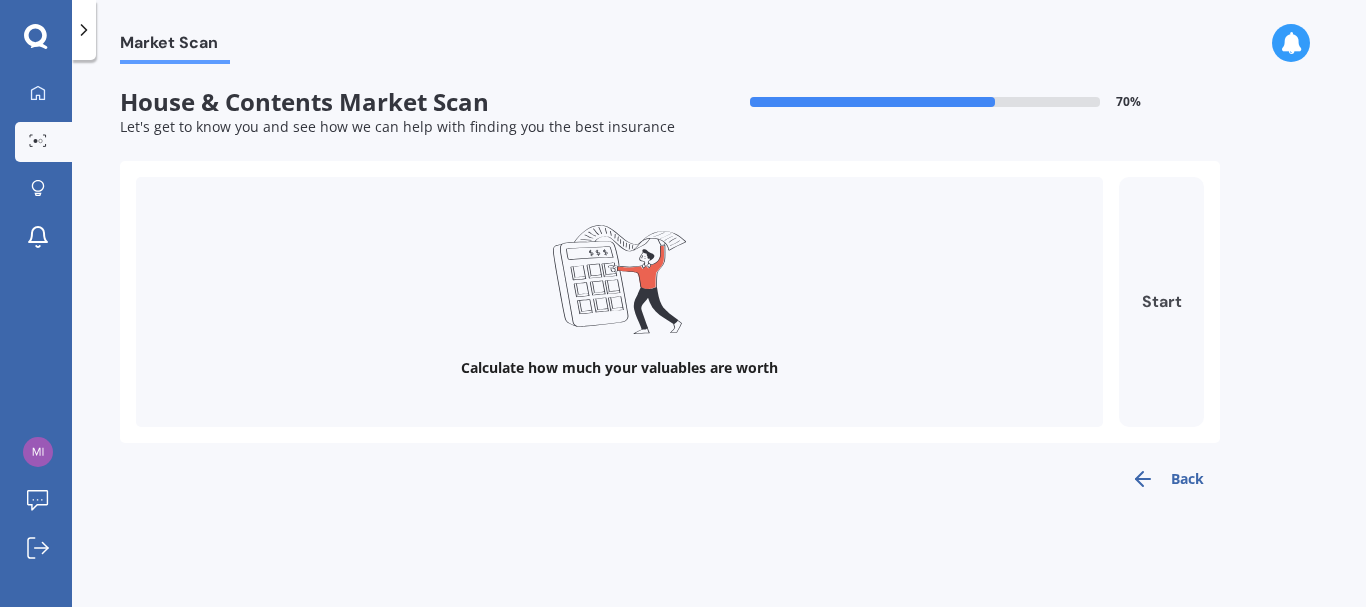 click on "Start" at bounding box center [1161, 302] 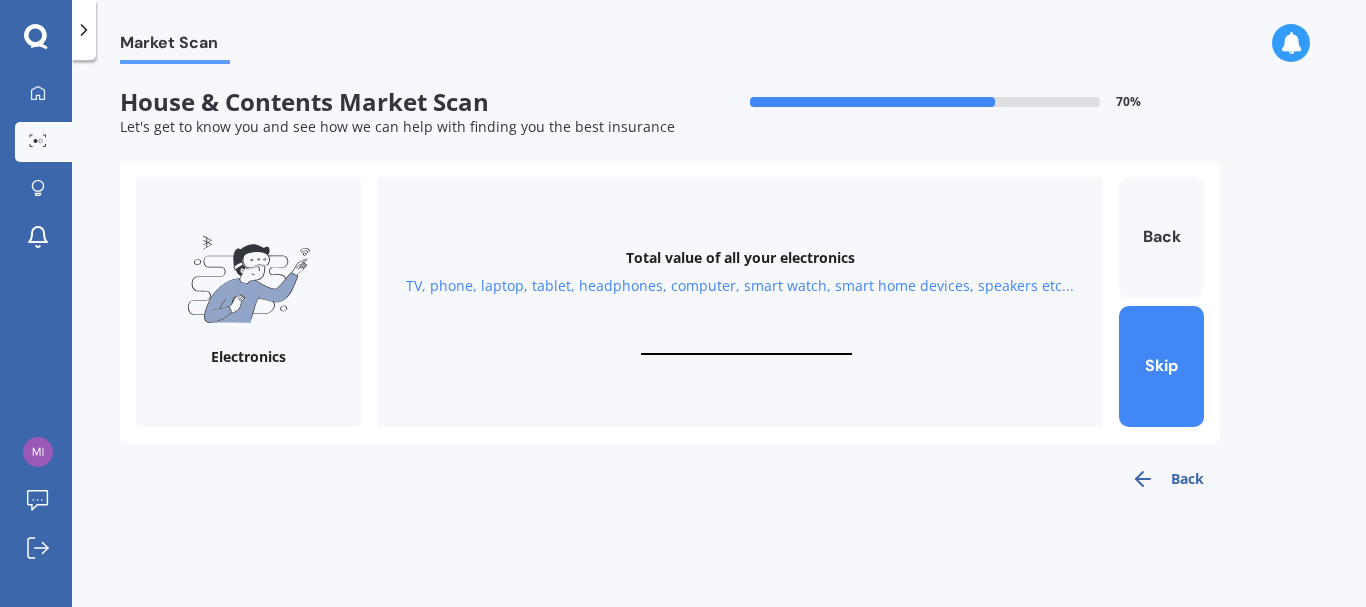 click on "Total value of all your electronics TV, phone, laptop, tablet, headphones, computer, smart watch, smart home devices, speakers etc..." at bounding box center (740, 302) 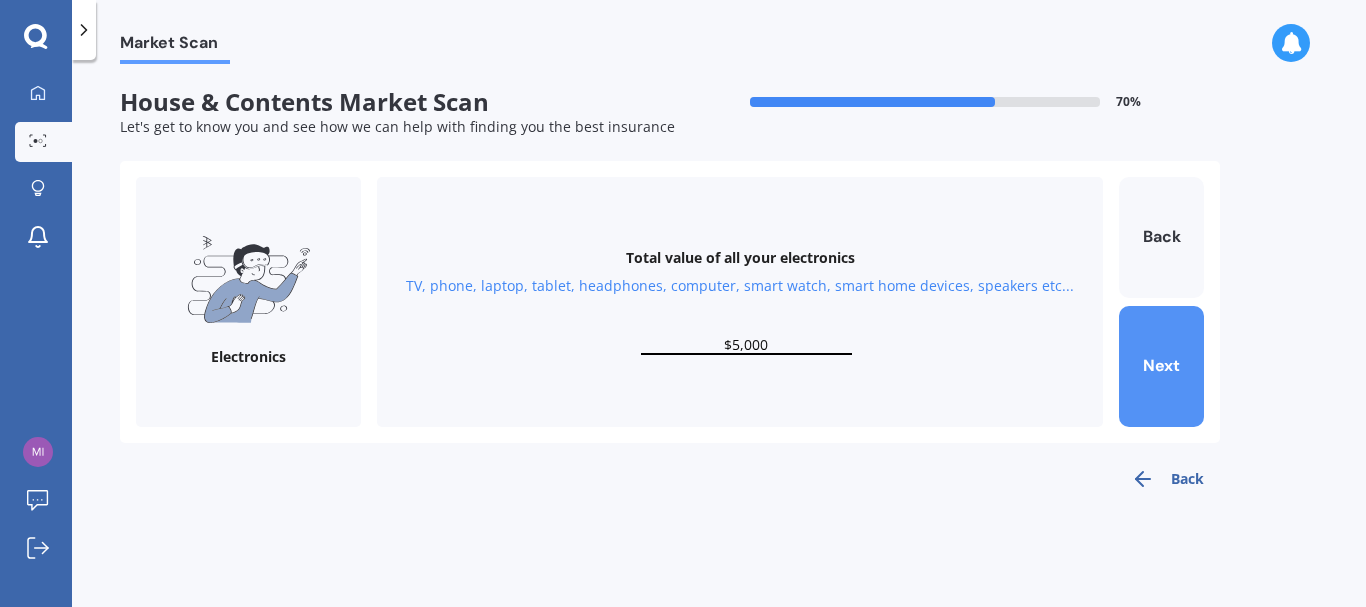 type on "$5,000" 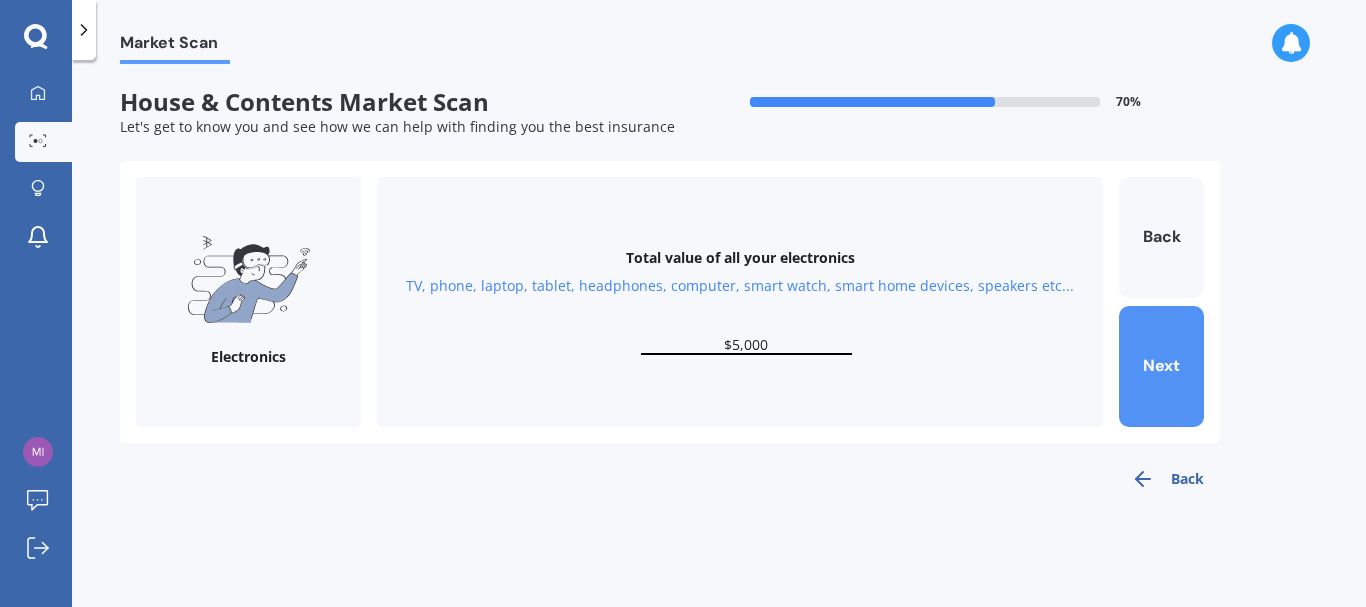 click on "Next" at bounding box center (1161, 366) 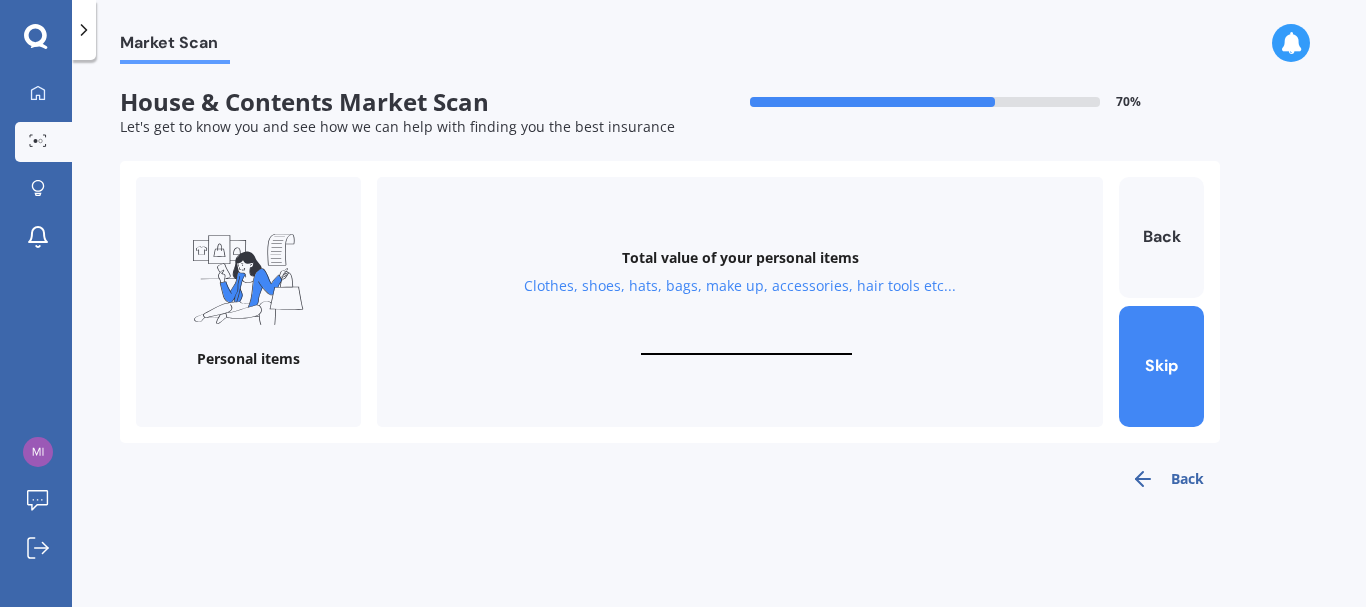 click at bounding box center (746, 345) 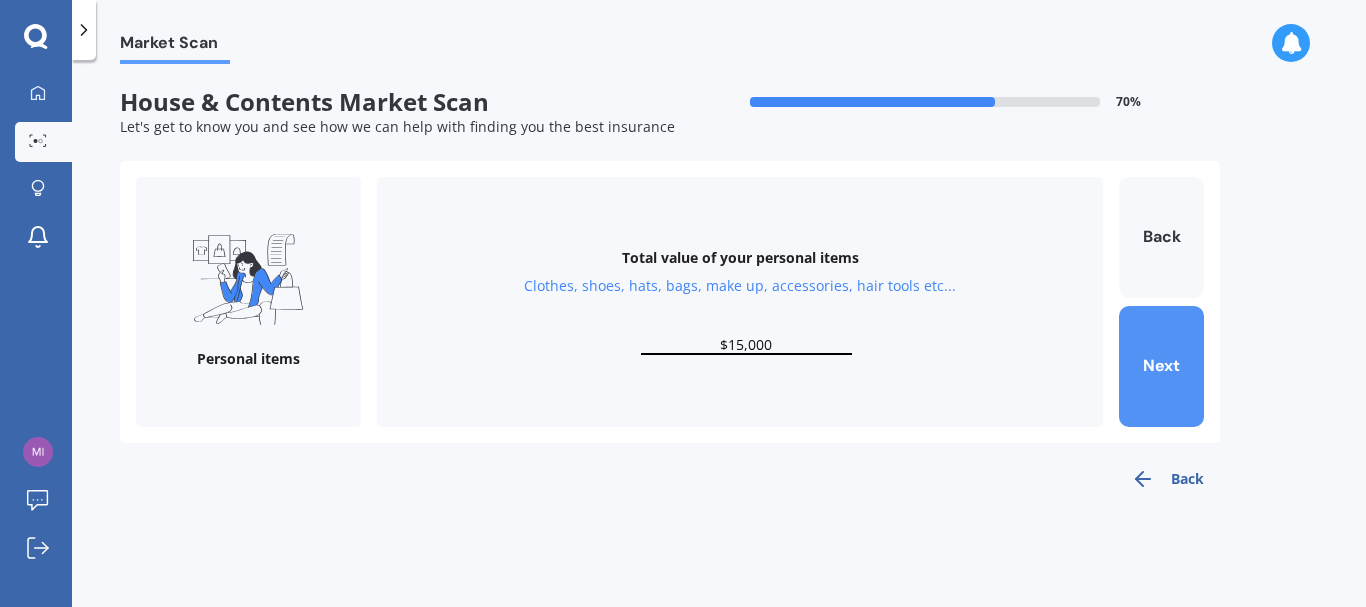 type on "$15,000" 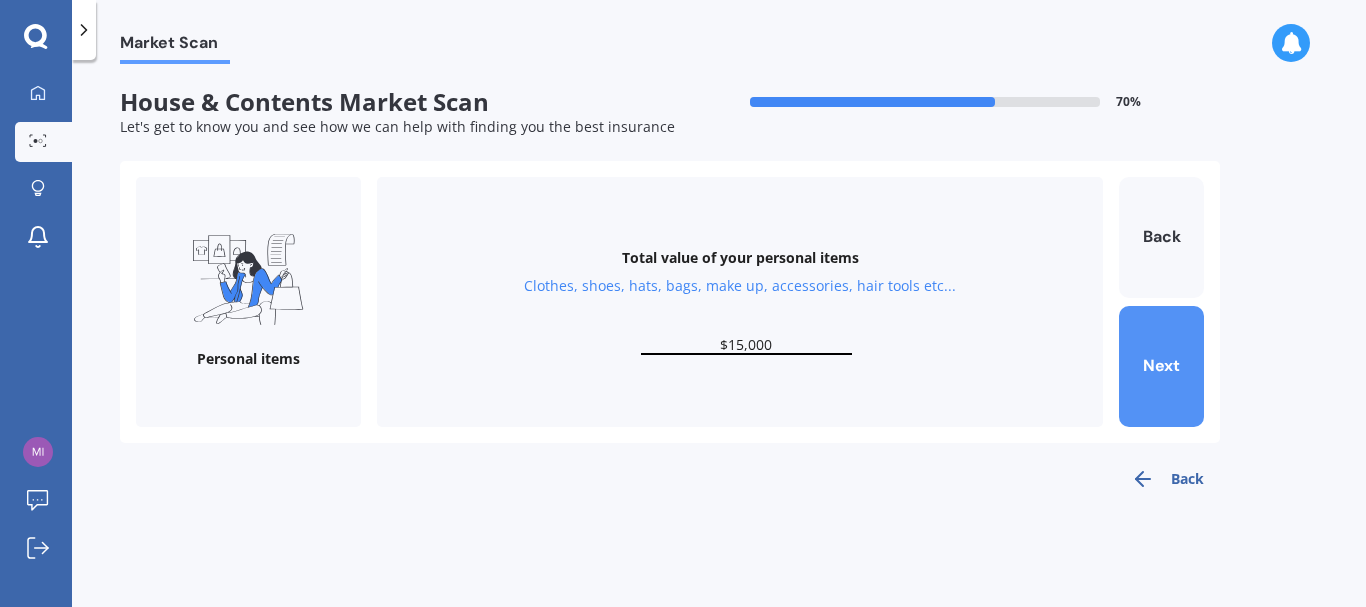 click on "Next" at bounding box center [1161, 366] 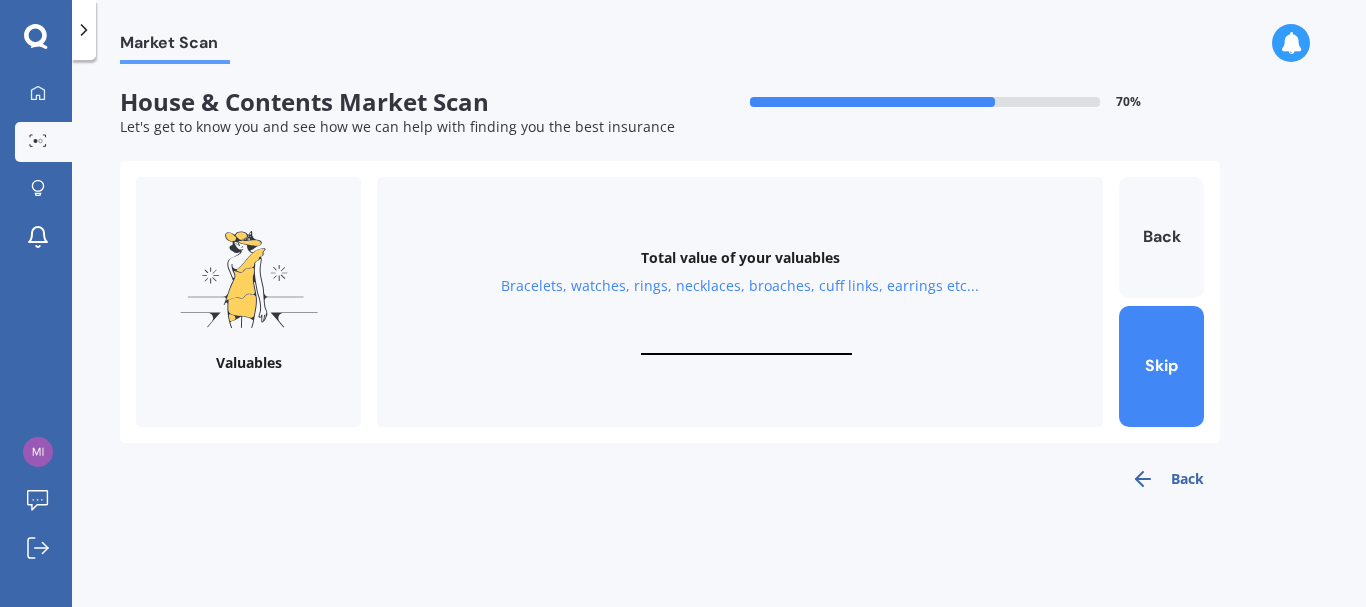 click at bounding box center [746, 345] 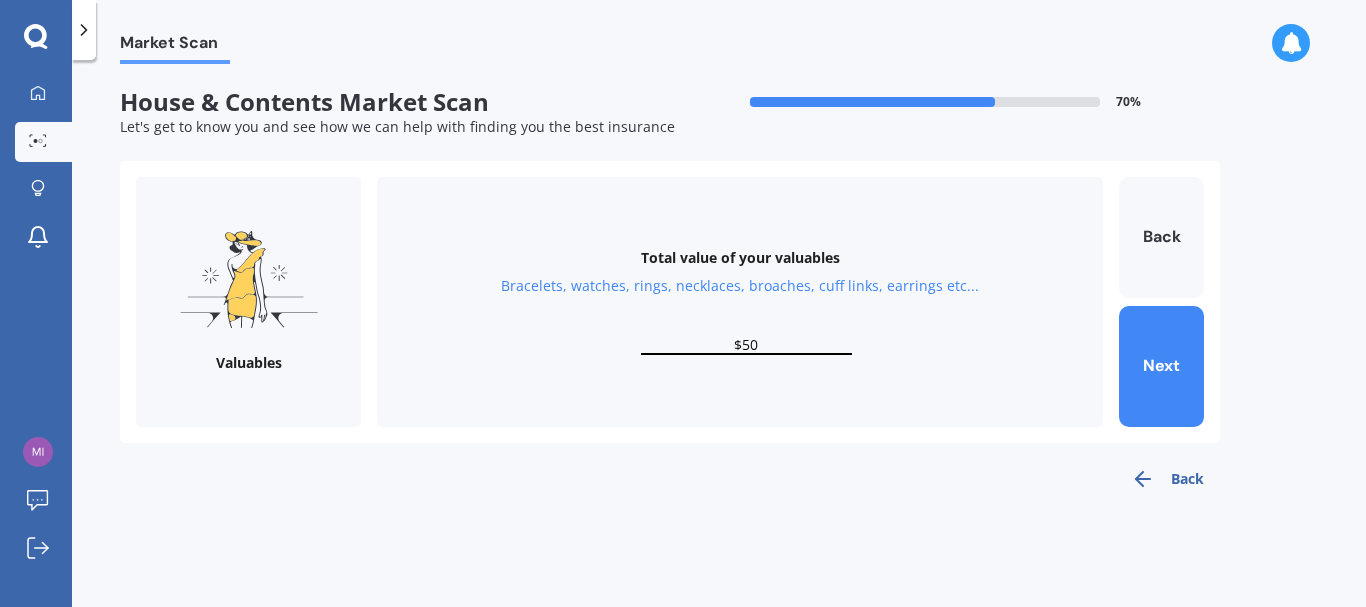 type on "$5" 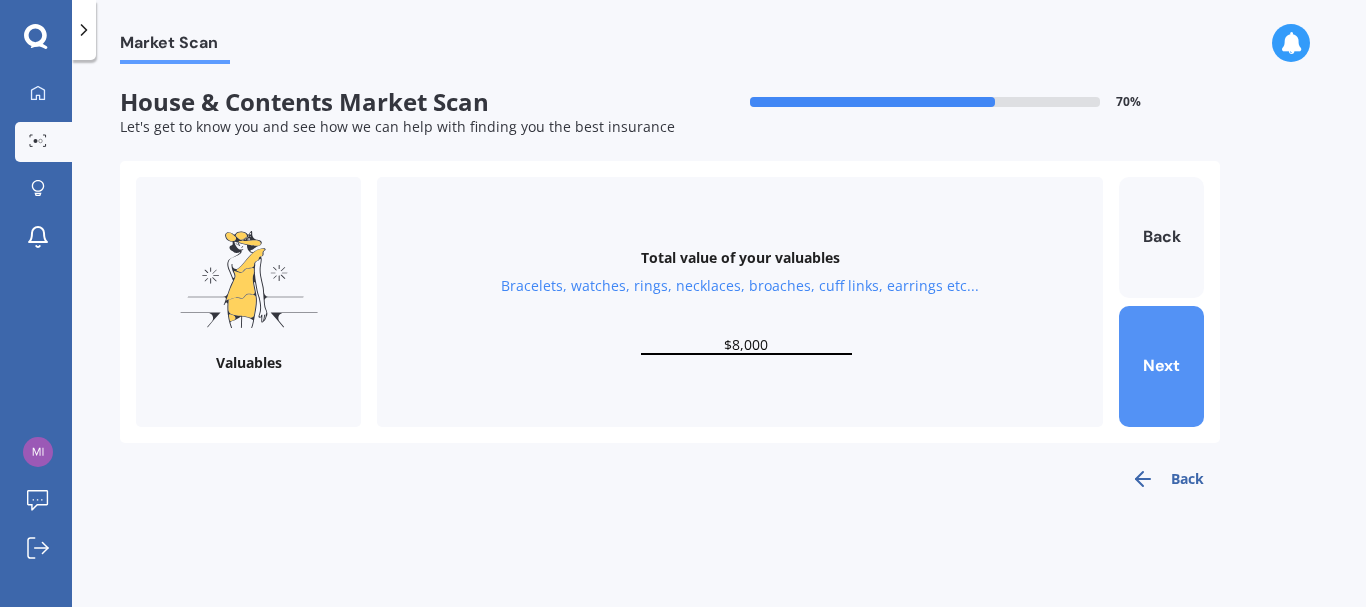 type on "$8,000" 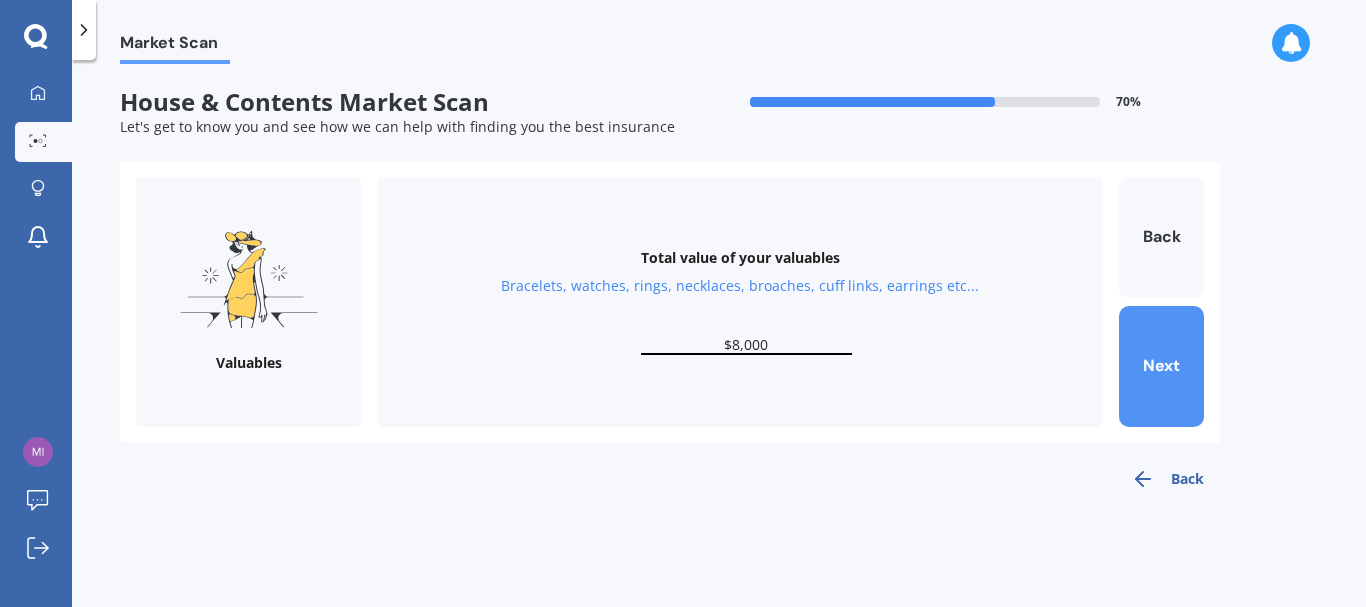 click on "Next" at bounding box center [1161, 366] 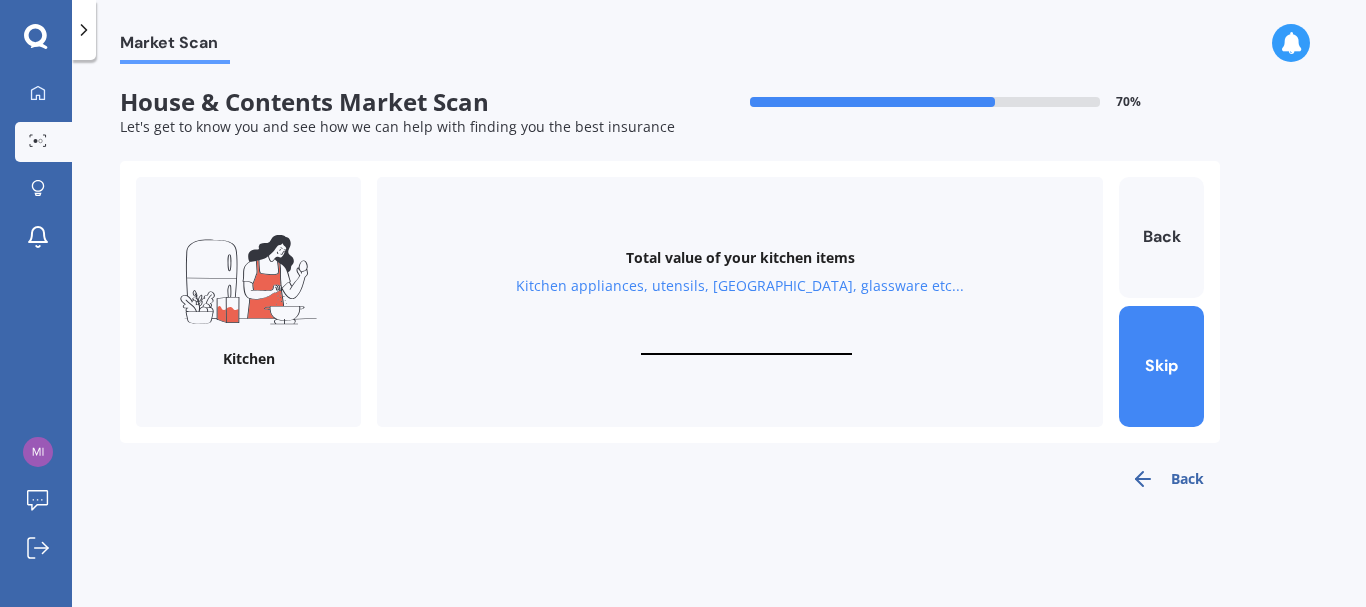 click at bounding box center [746, 345] 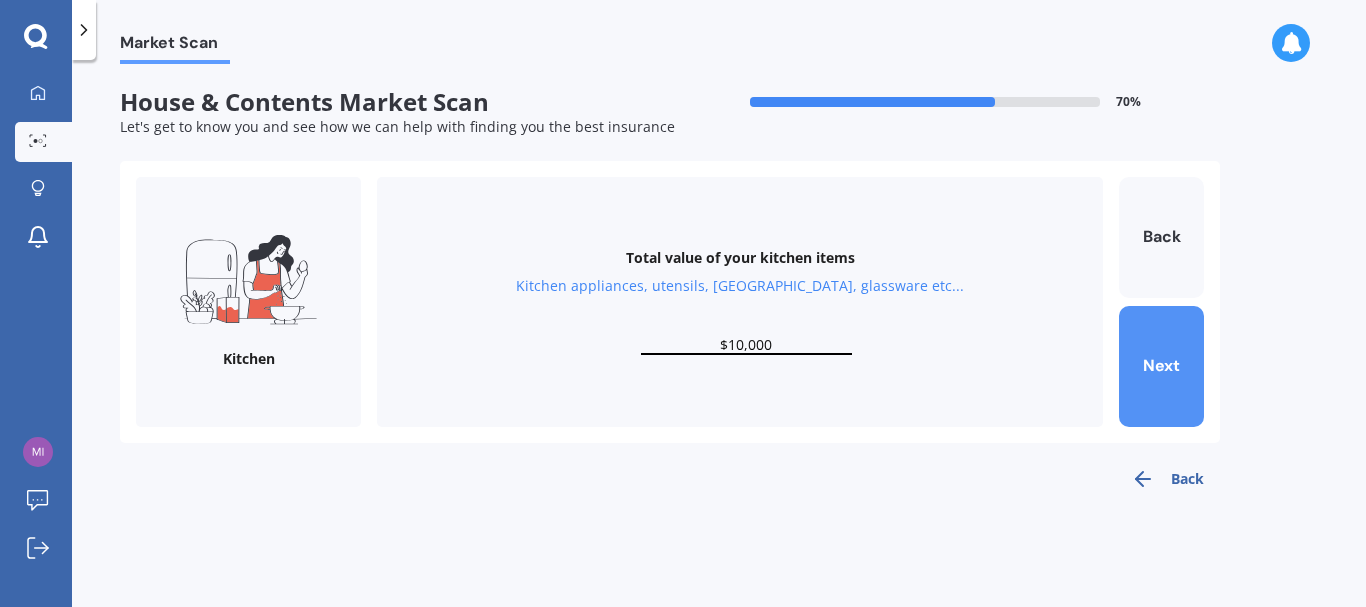 type on "$10,000" 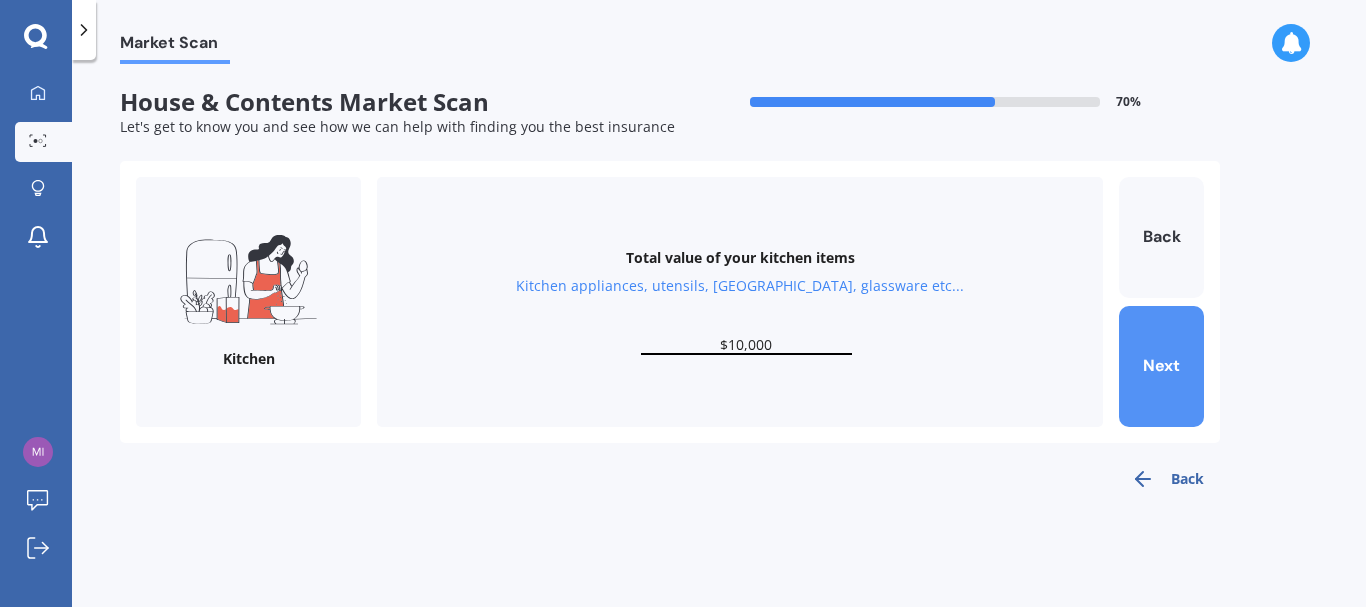 click on "Next" at bounding box center (1161, 366) 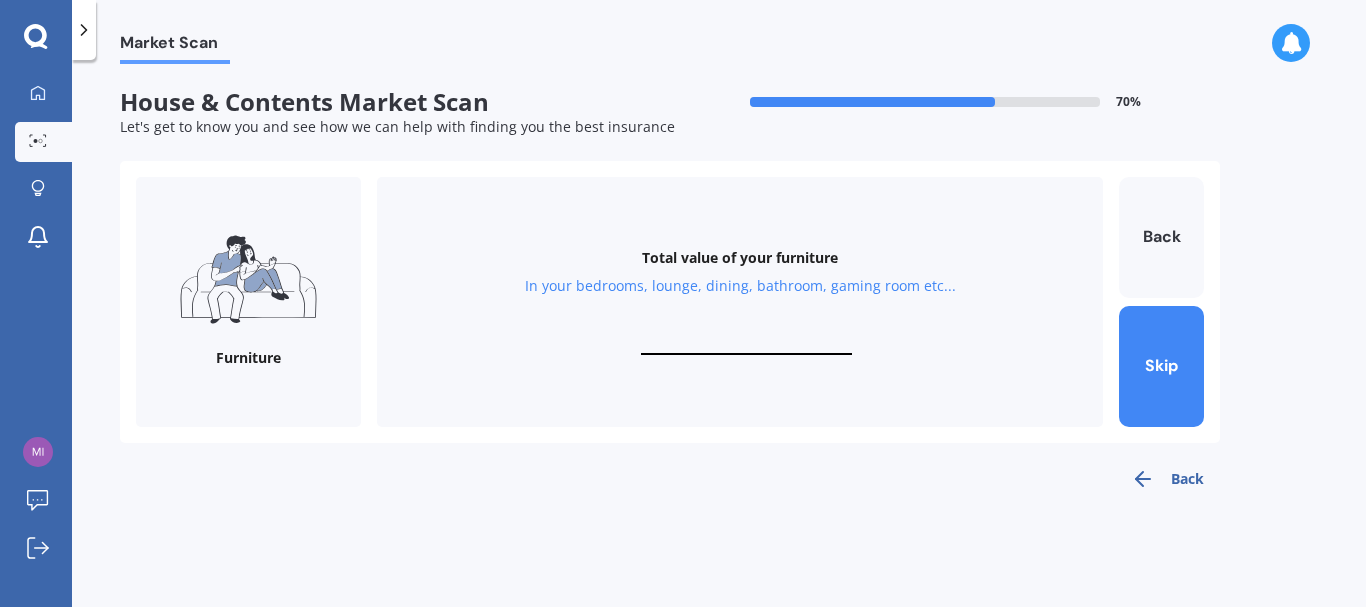 click on "Total value of your furniture In your bedrooms, lounge, dining, bathroom, gaming room etc..." at bounding box center (740, 302) 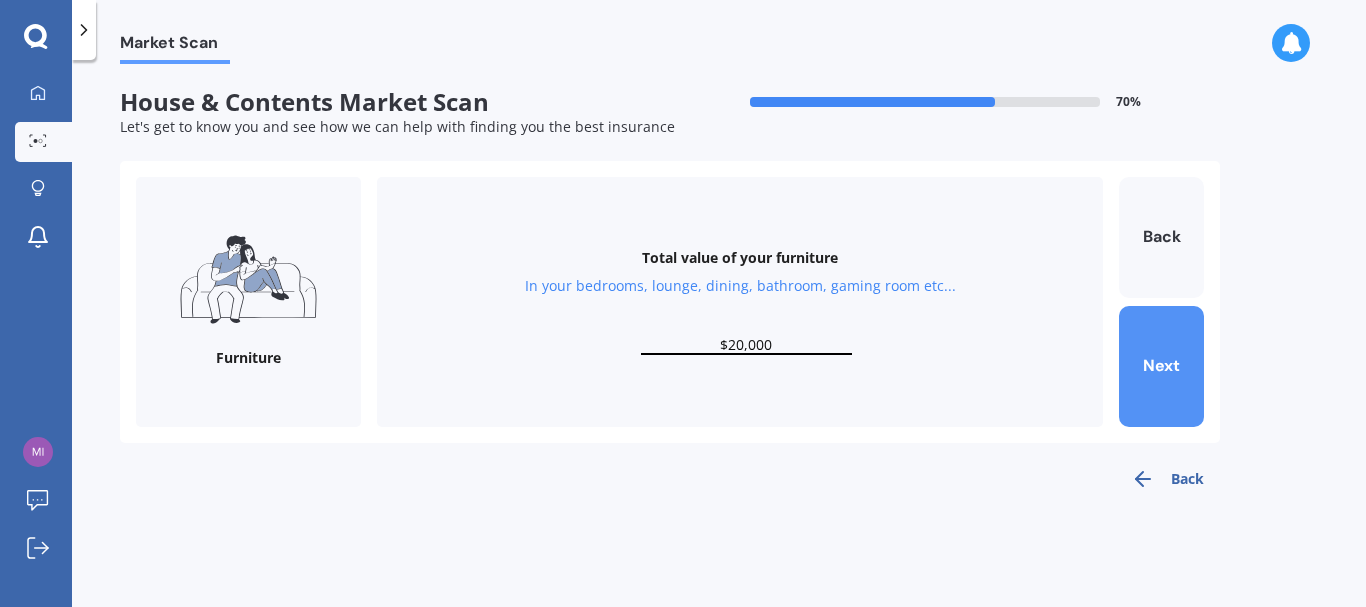 type on "$20,000" 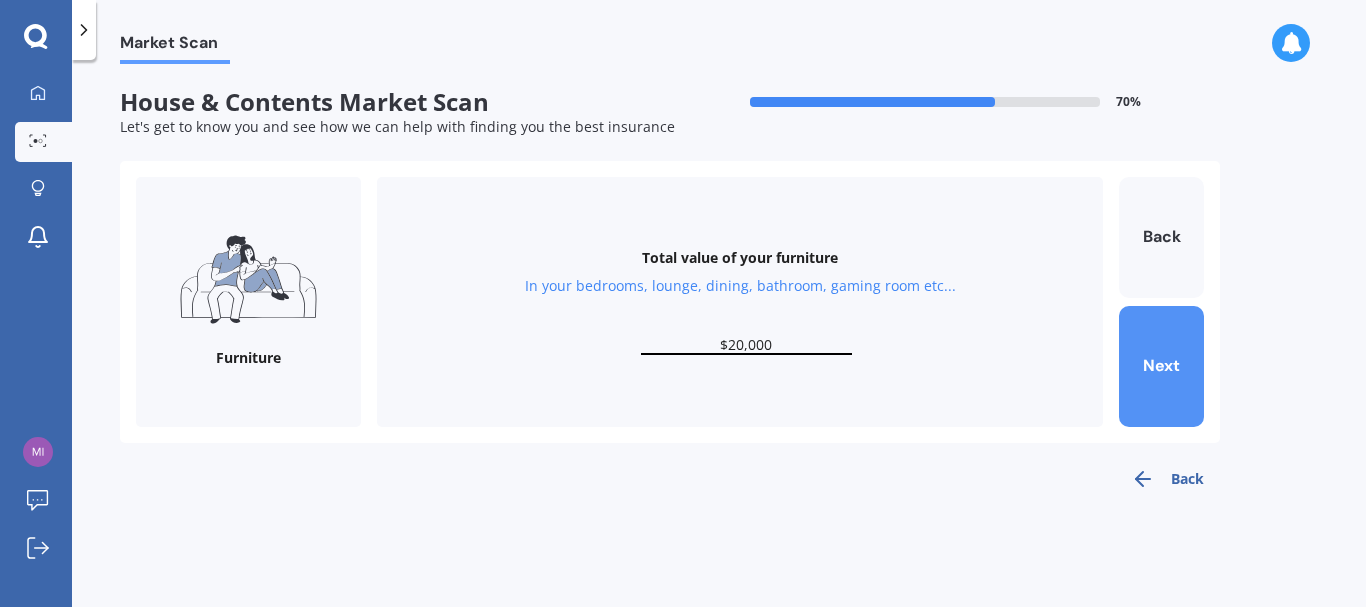 click on "Next" at bounding box center [1161, 366] 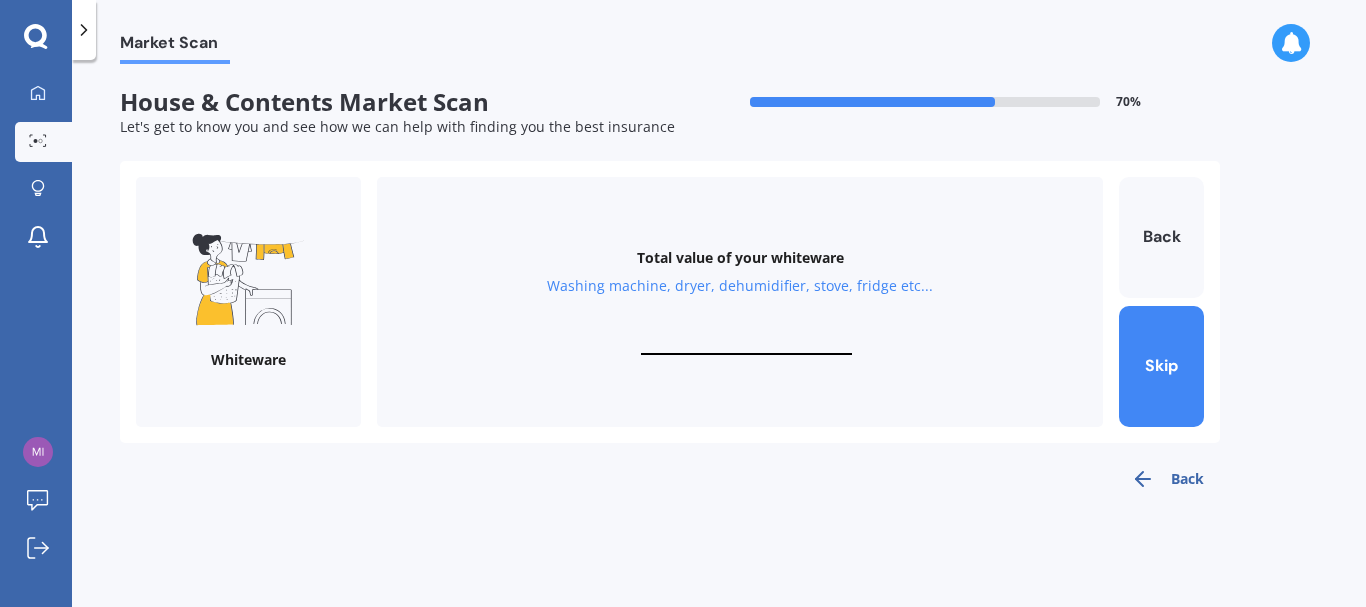 click at bounding box center [746, 345] 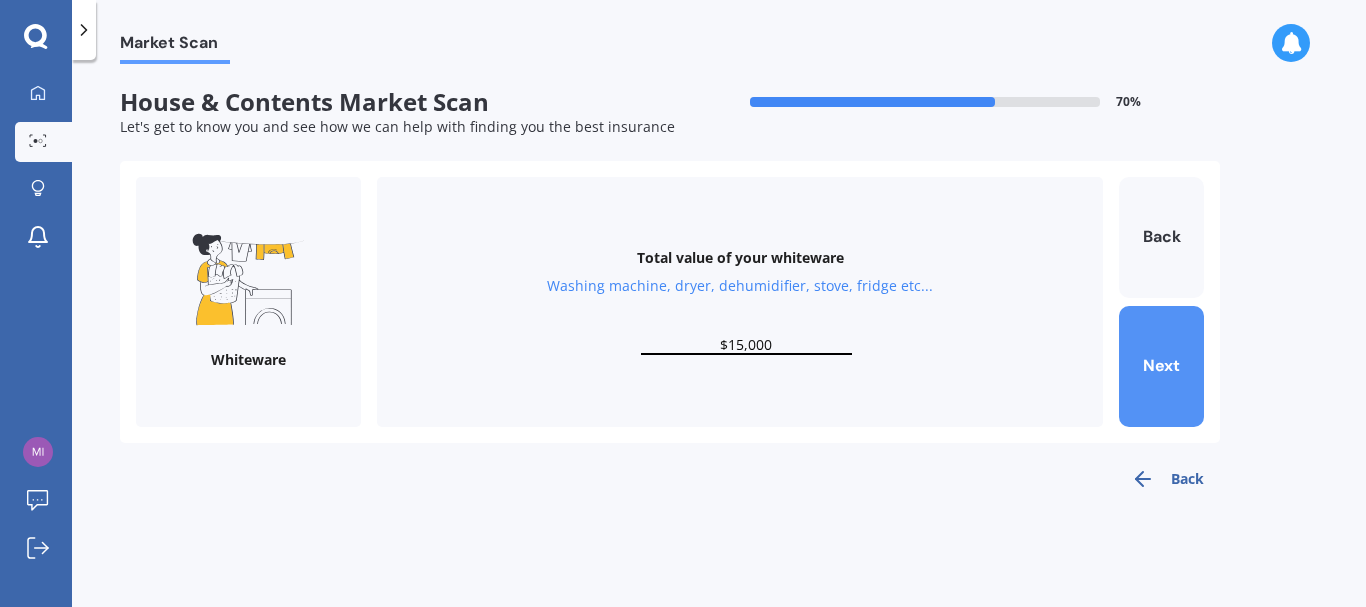 type on "$15,000" 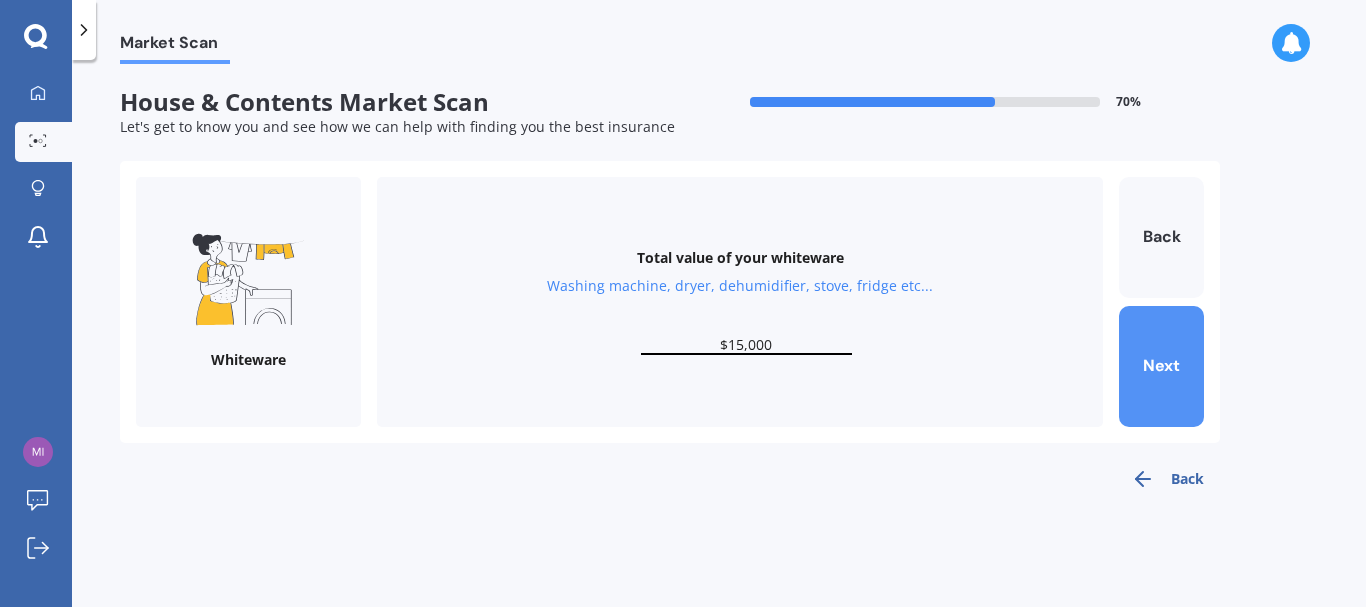 click on "Next" at bounding box center [1161, 366] 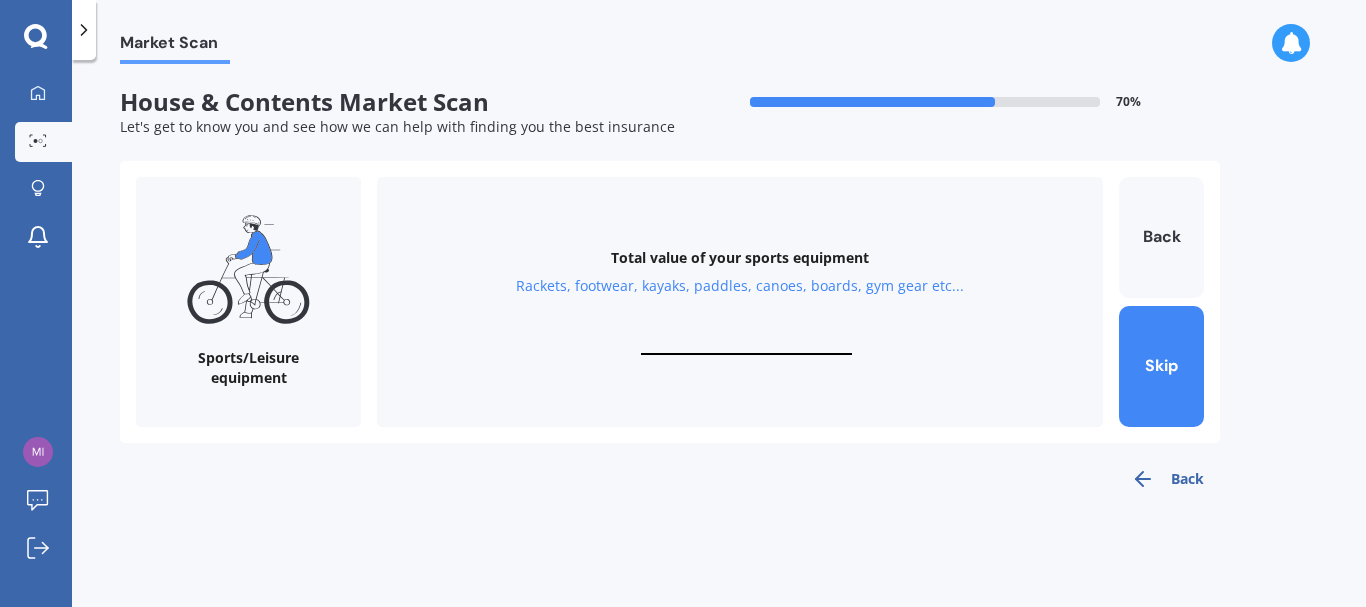 click on "Total value of your sports equipment Rackets, footwear, kayaks, paddles, canoes, boards, gym gear etc..." at bounding box center [740, 302] 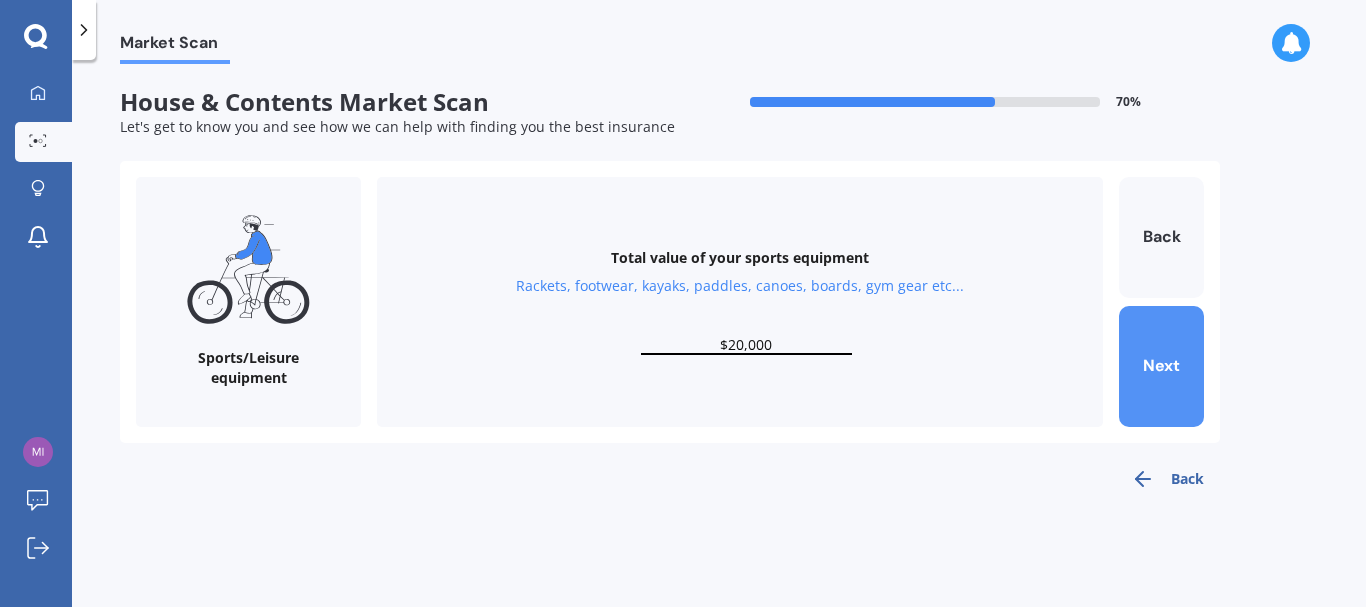 type on "$20,000" 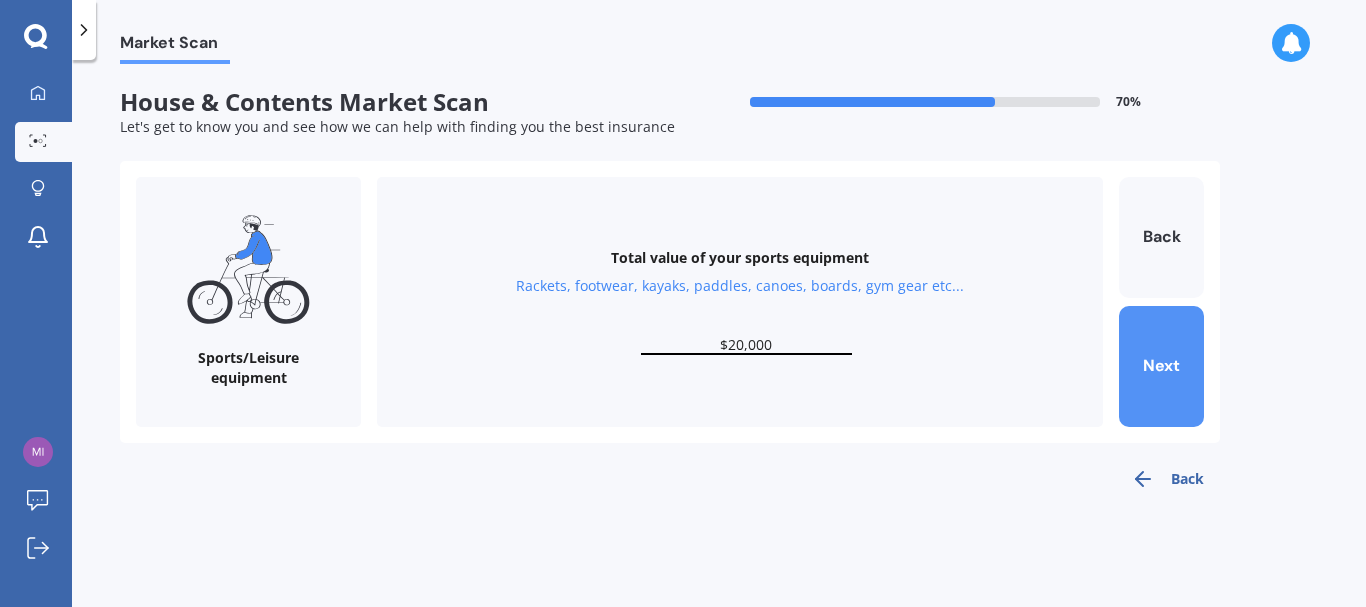click on "Next" at bounding box center [1161, 366] 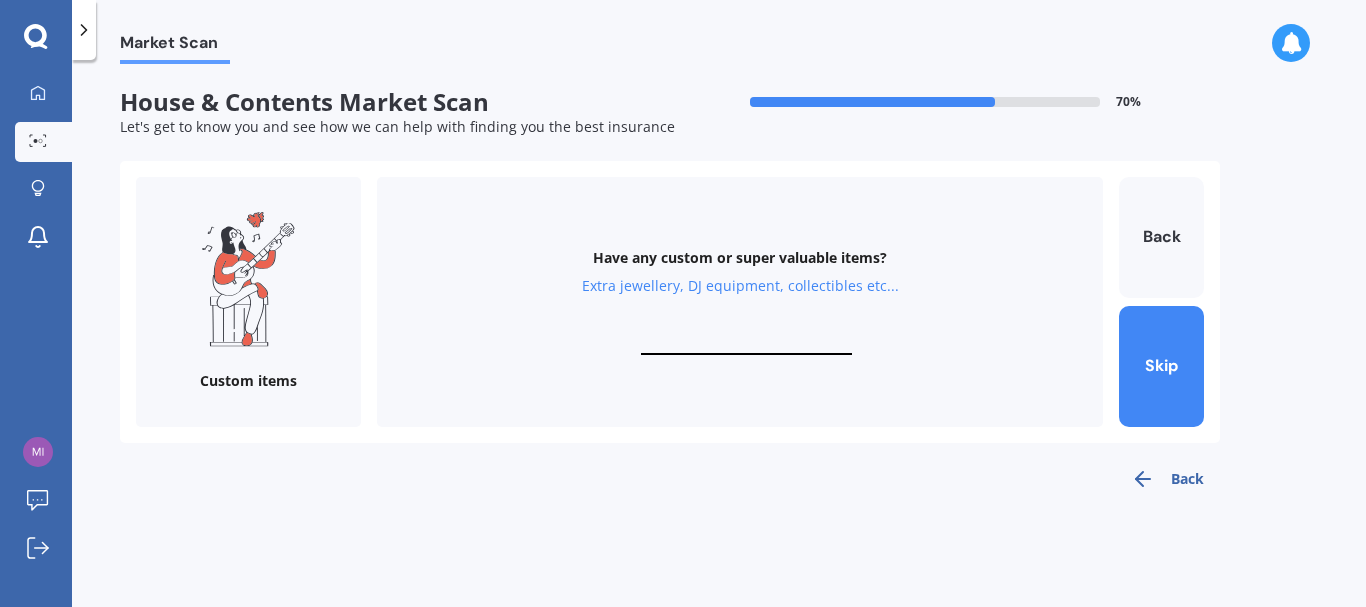 click at bounding box center (746, 345) 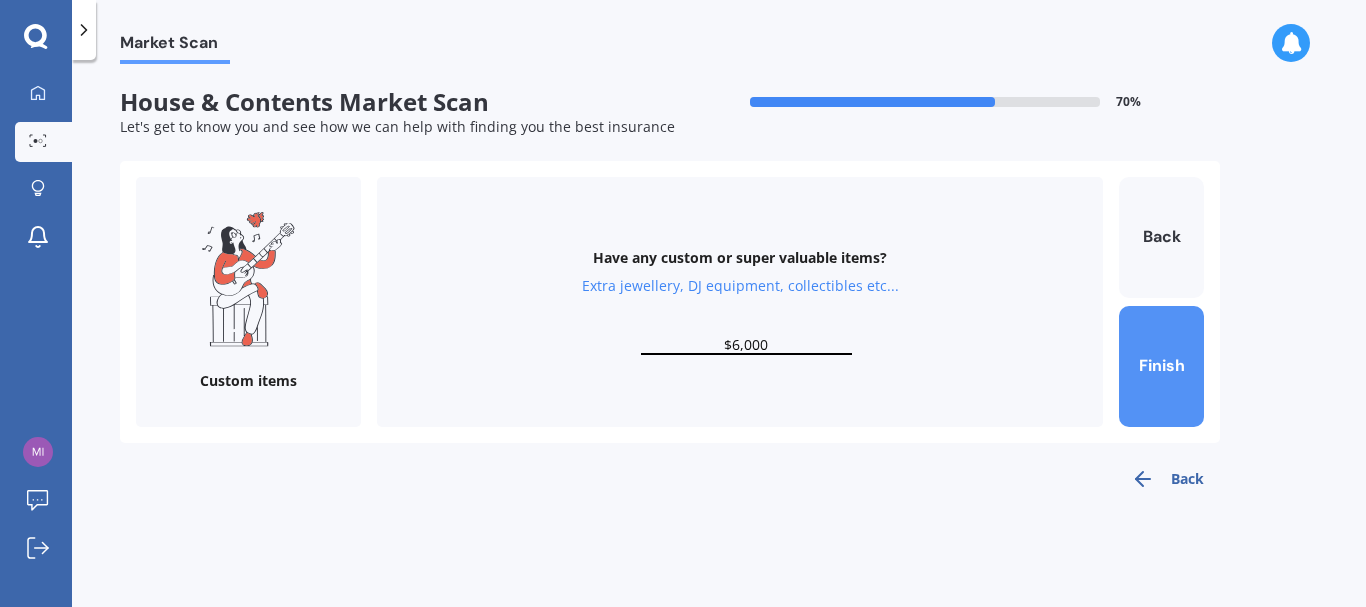 type on "$6,000" 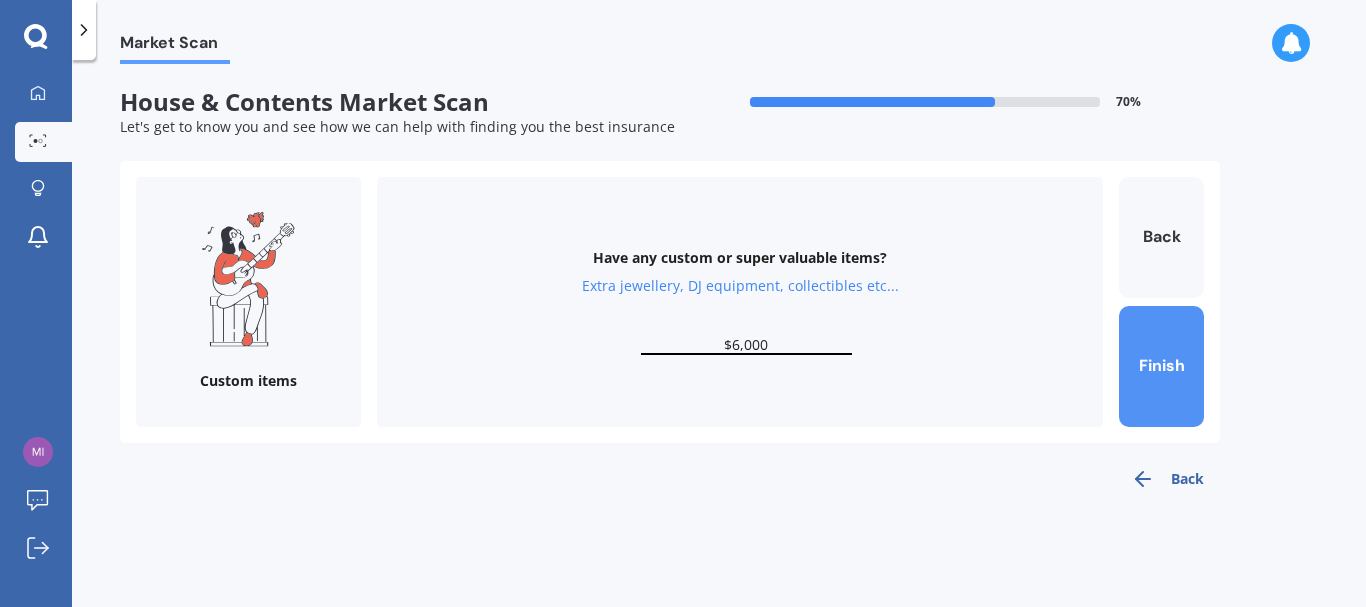click on "Finish" at bounding box center [1161, 366] 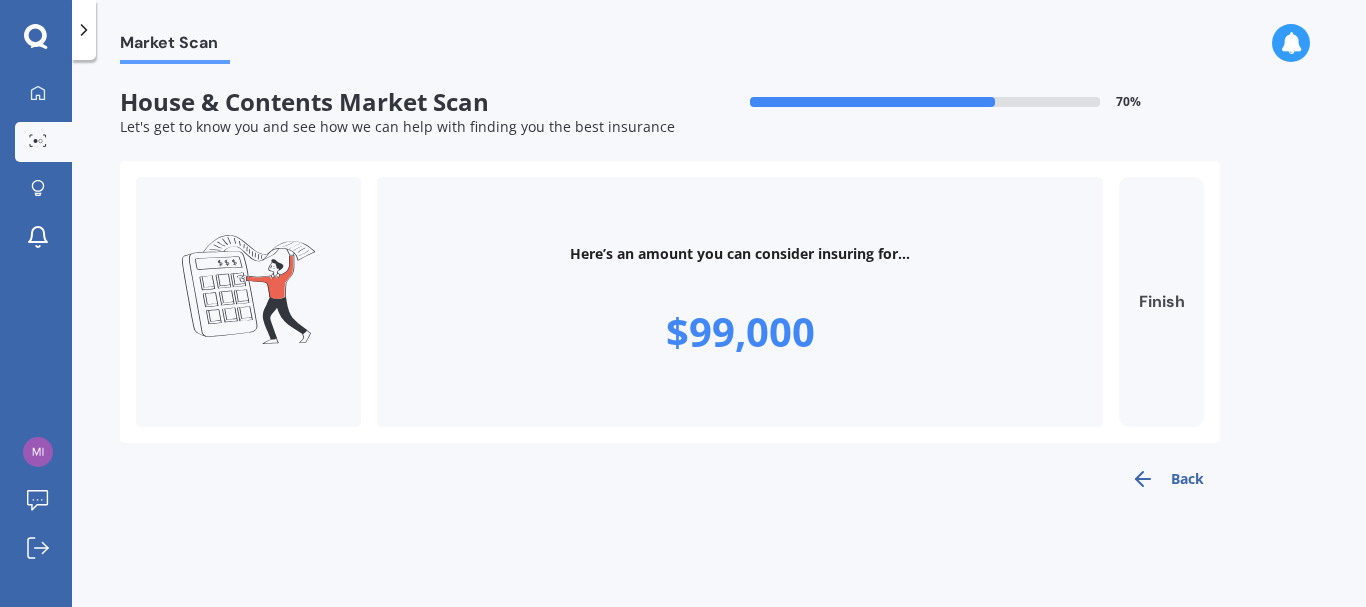 click on "Finish" at bounding box center (1161, 302) 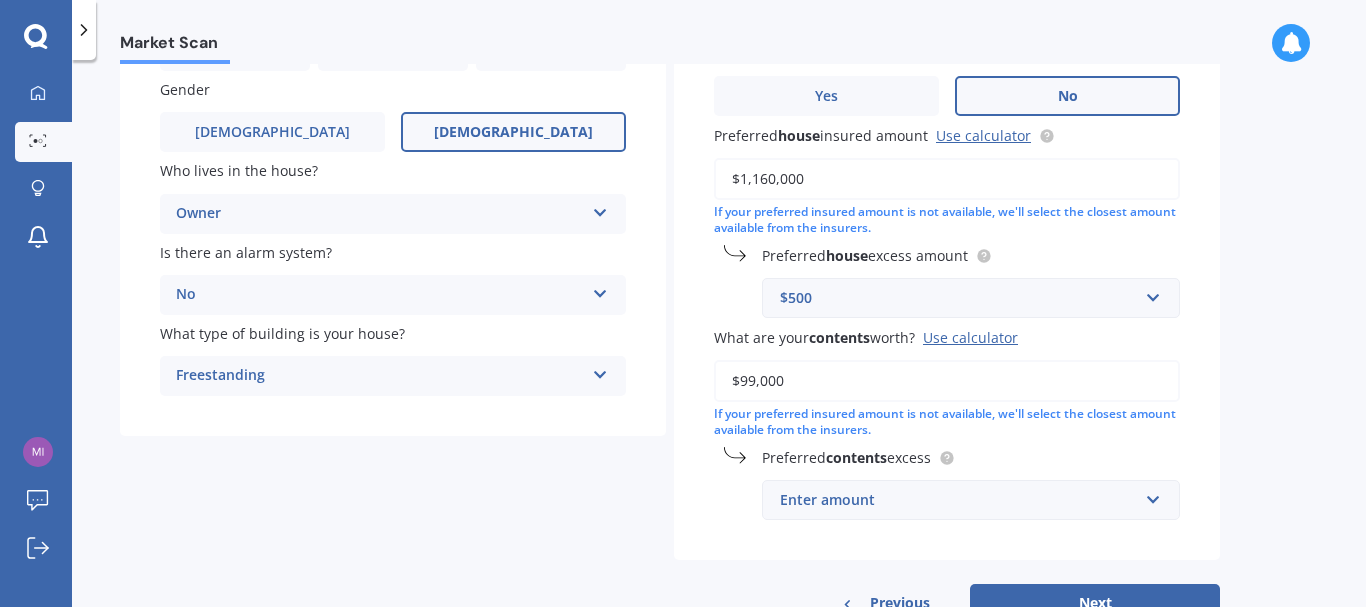 scroll, scrollTop: 240, scrollLeft: 0, axis: vertical 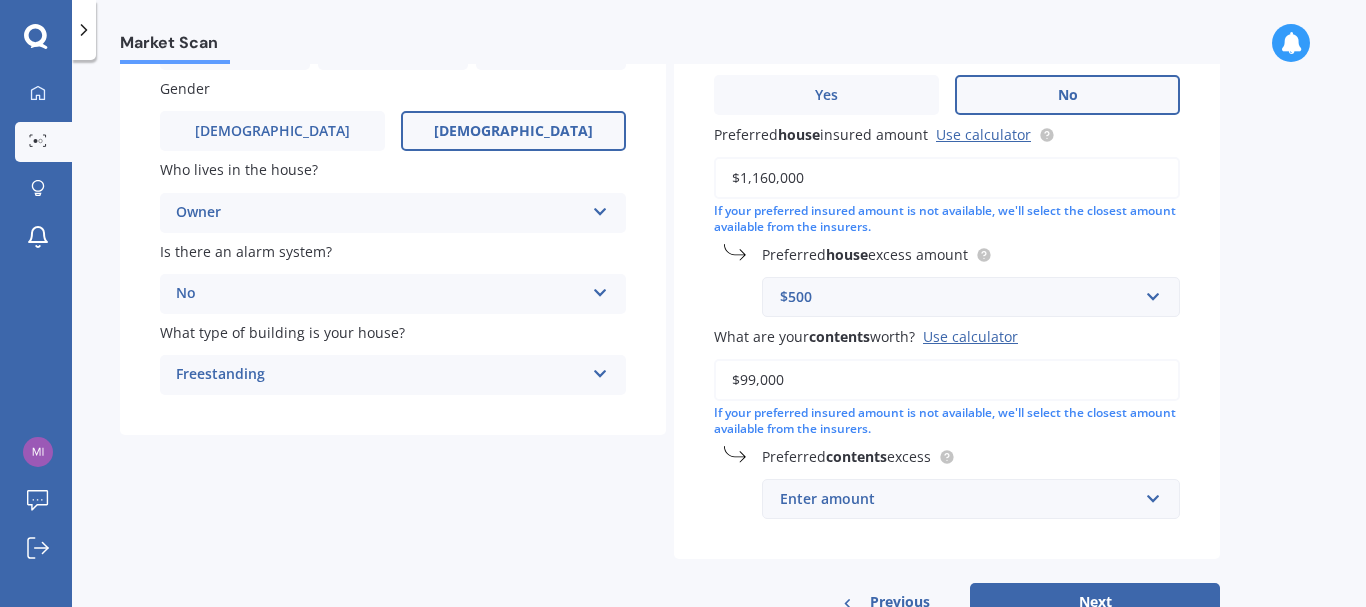 click on "$99,000" at bounding box center [947, 380] 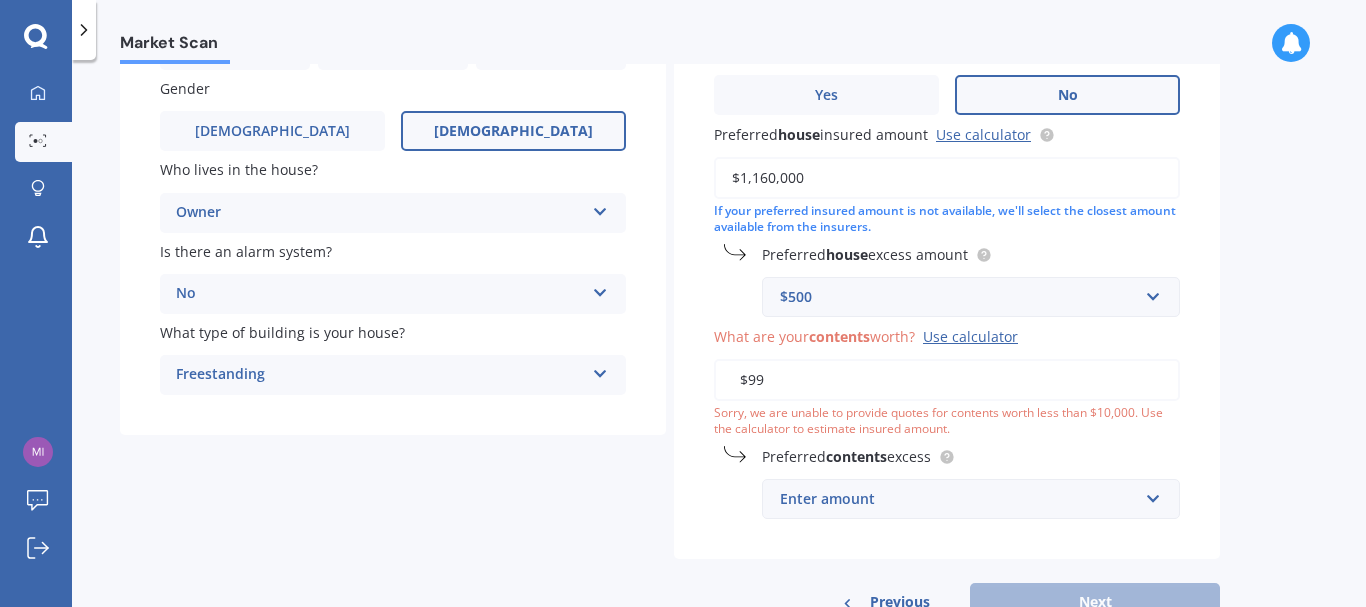 type on "$9" 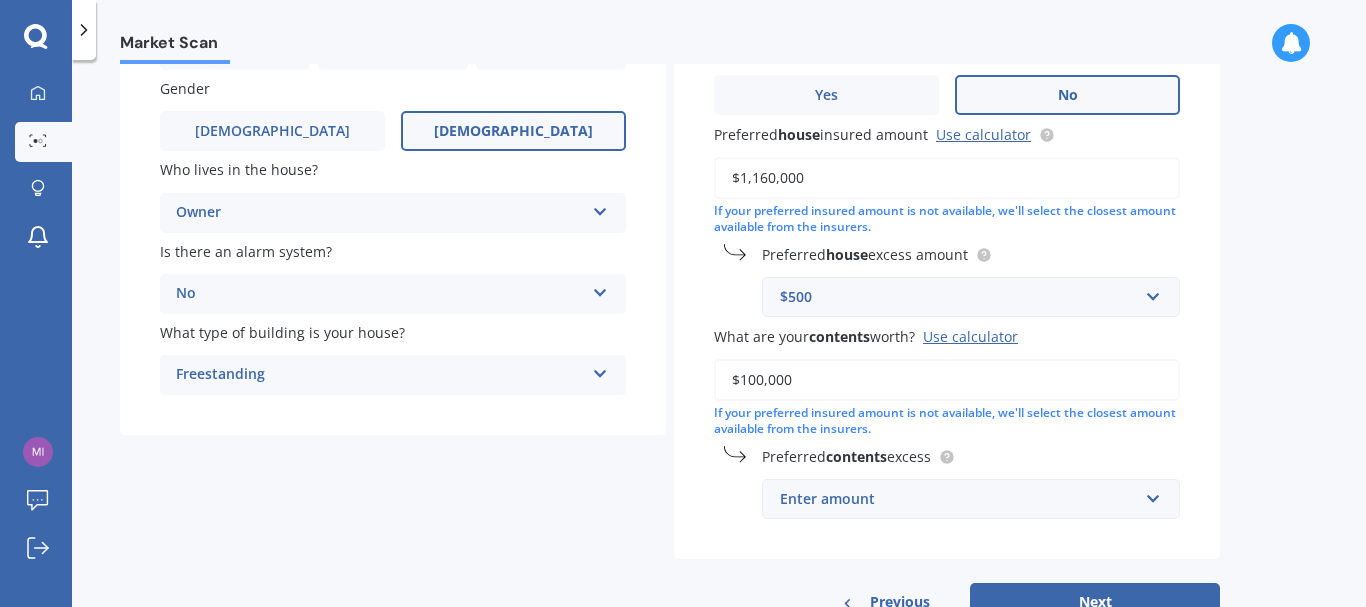 scroll, scrollTop: 306, scrollLeft: 0, axis: vertical 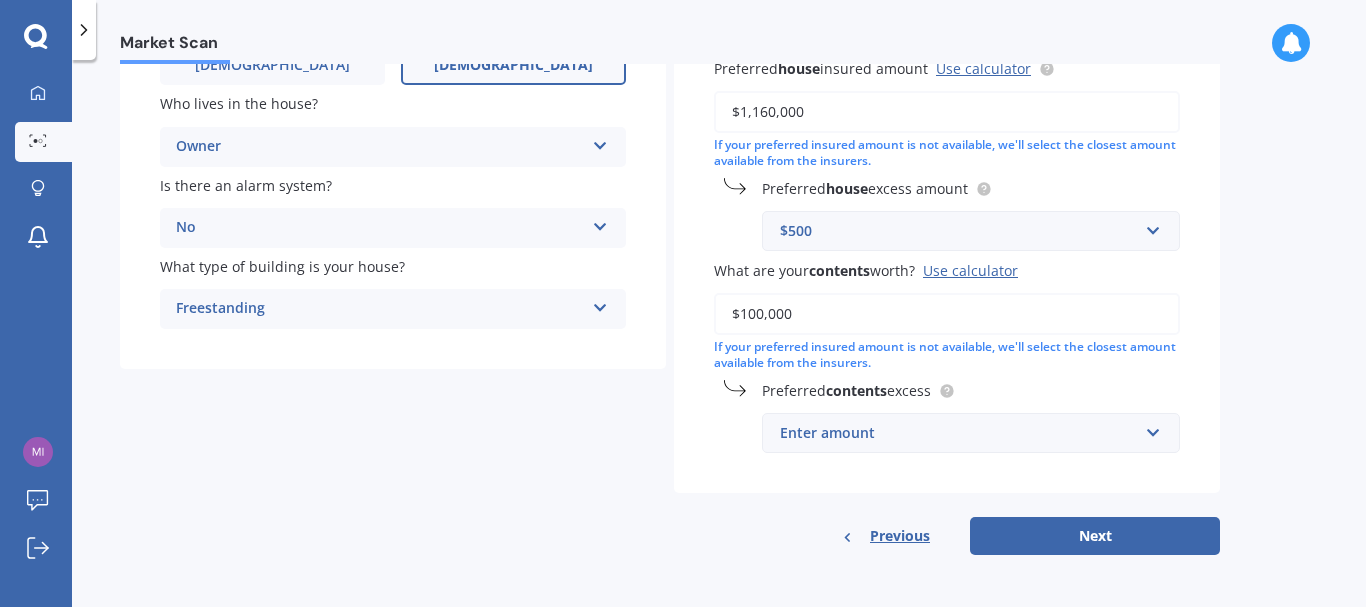 type on "$100,000" 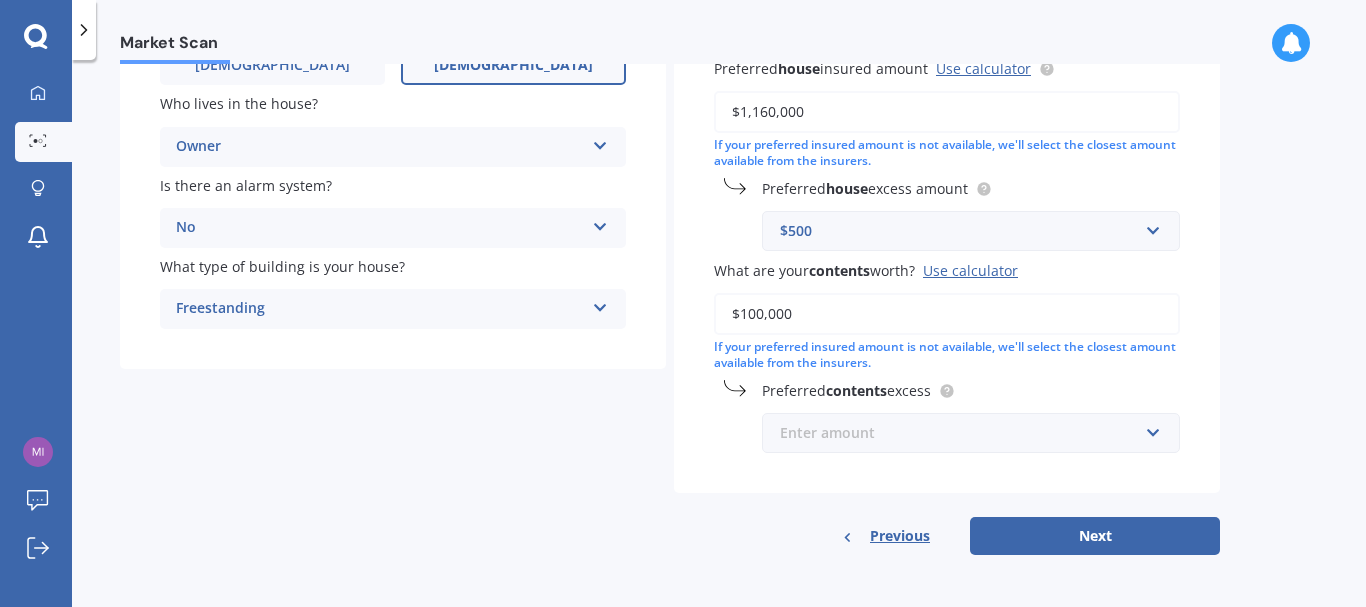 click at bounding box center [964, 433] 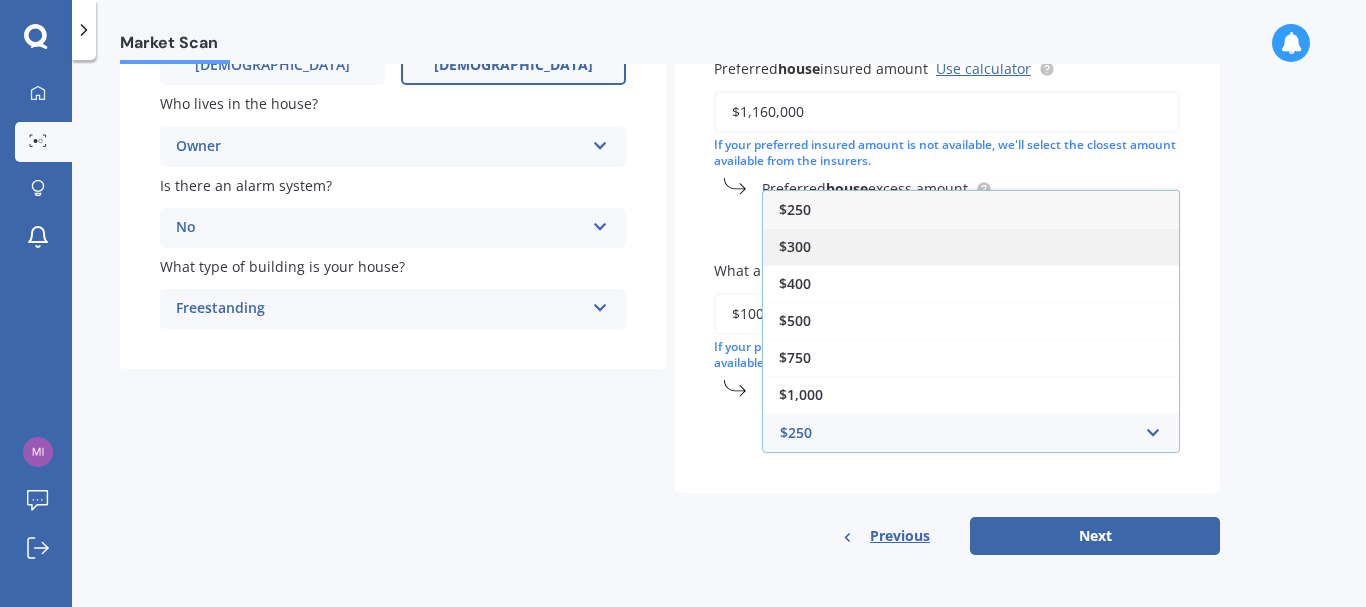 click on "$300" at bounding box center (971, 246) 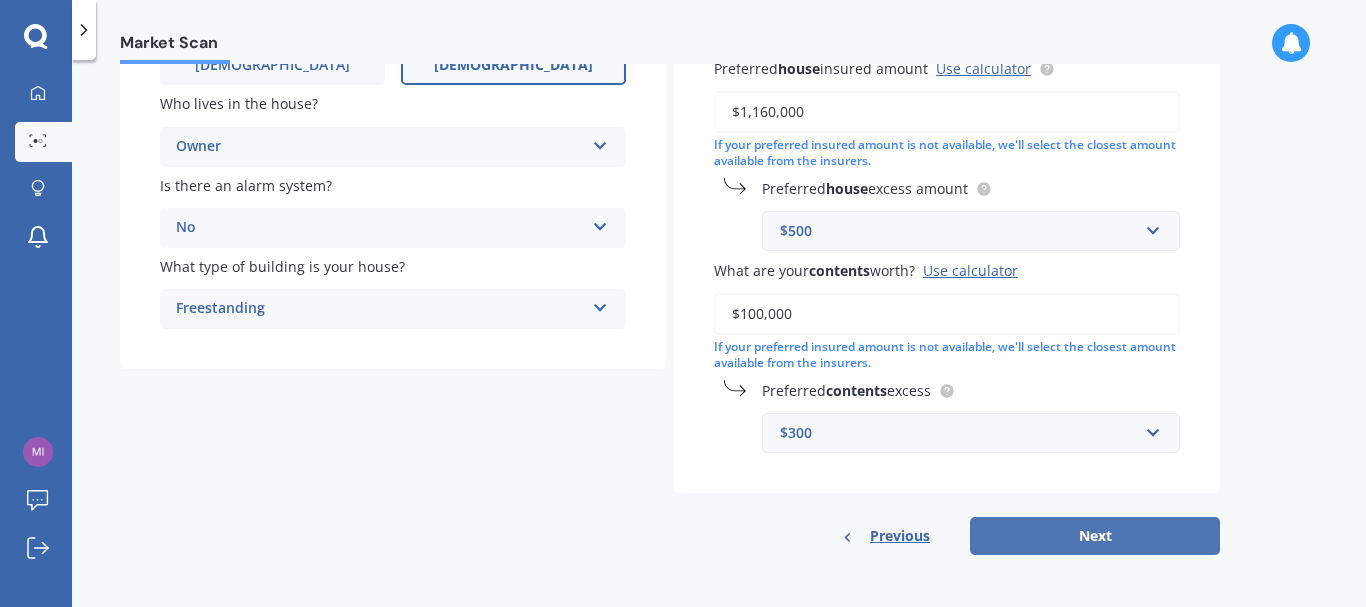 click on "Next" at bounding box center (1095, 536) 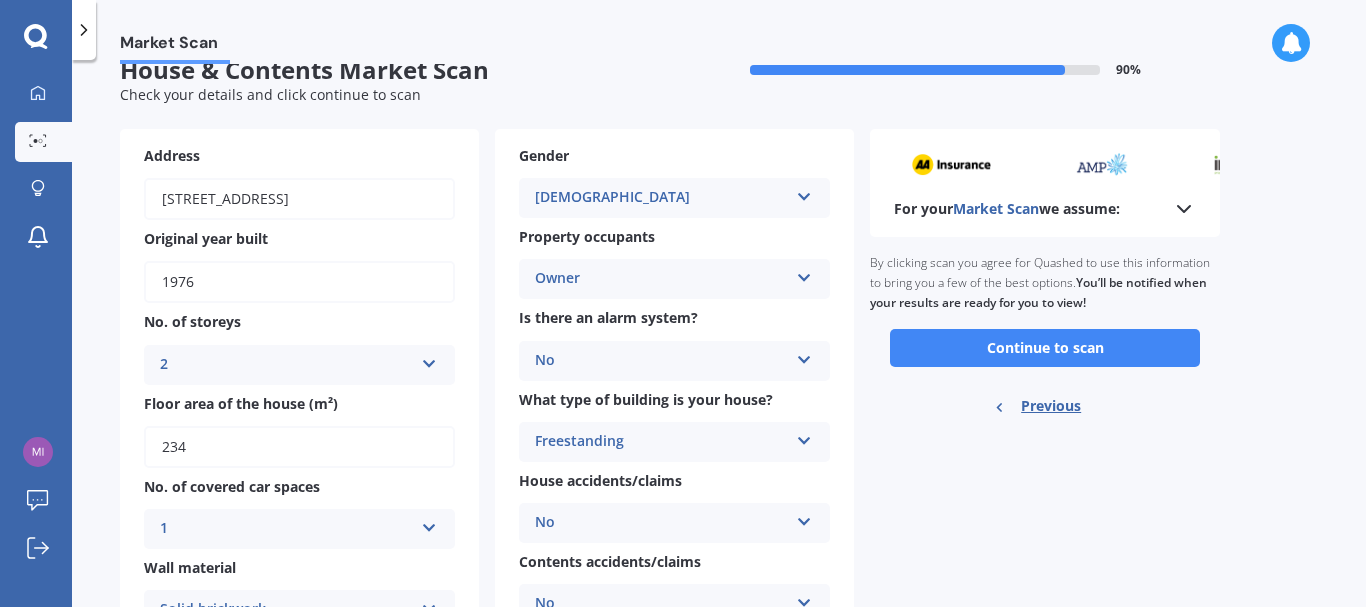 scroll, scrollTop: 0, scrollLeft: 0, axis: both 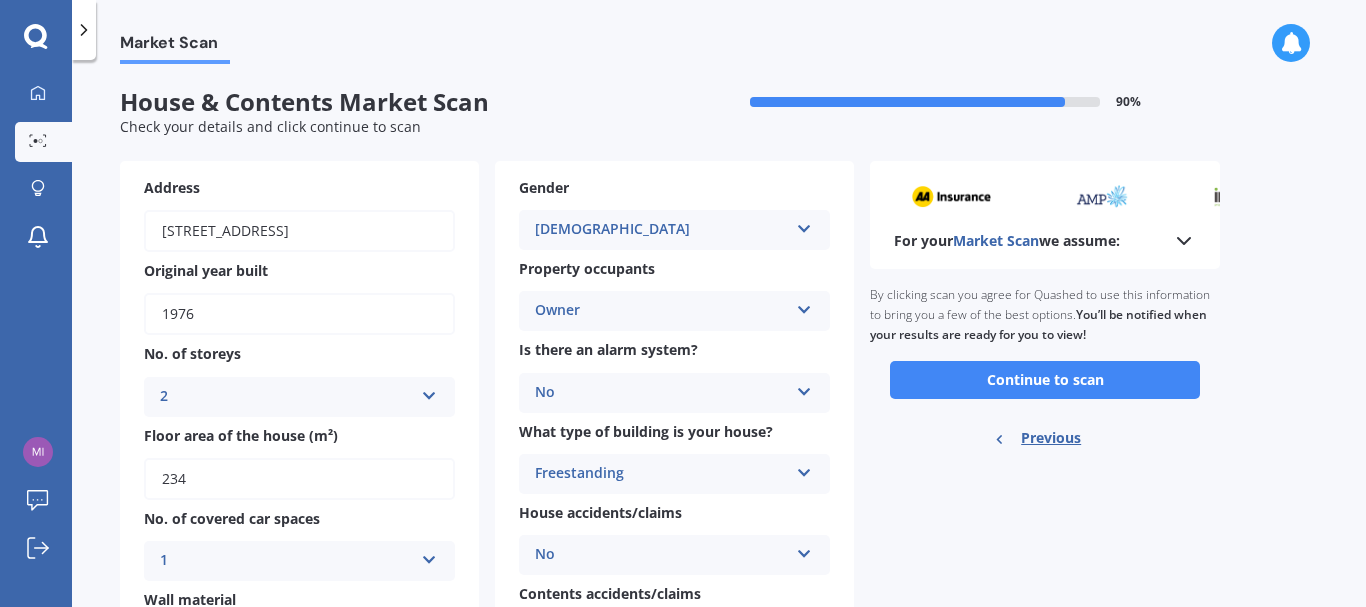click on "For your  Market Scan  we assume:" at bounding box center (1045, 241) 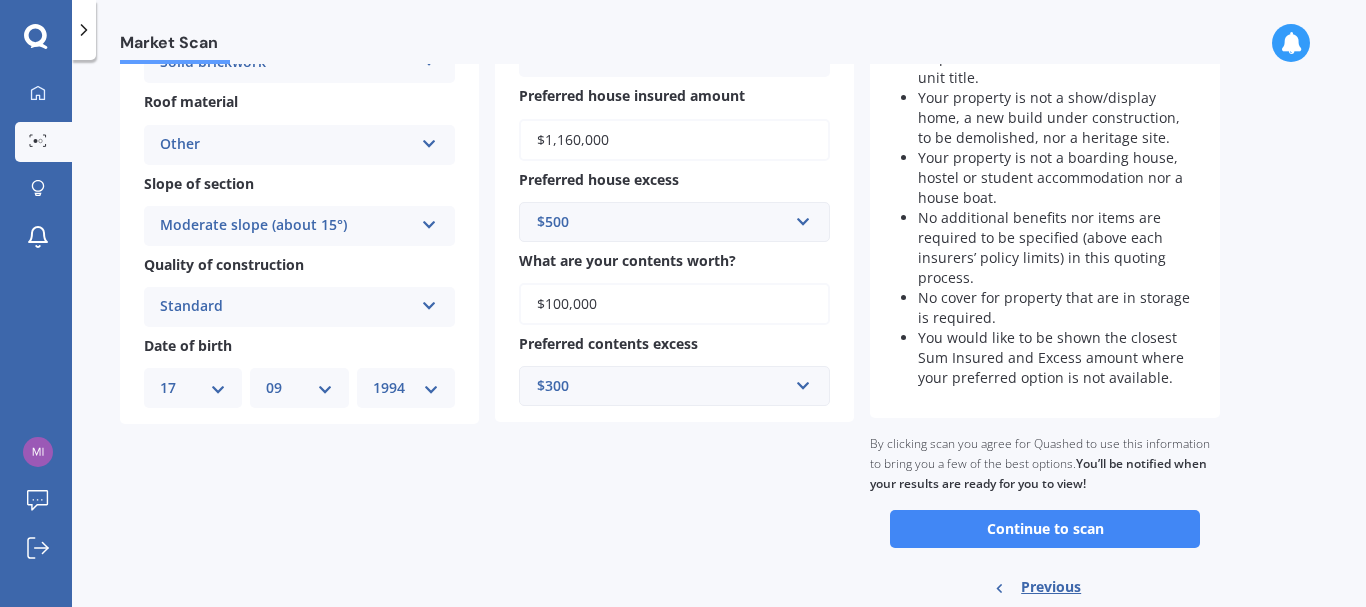 scroll, scrollTop: 642, scrollLeft: 0, axis: vertical 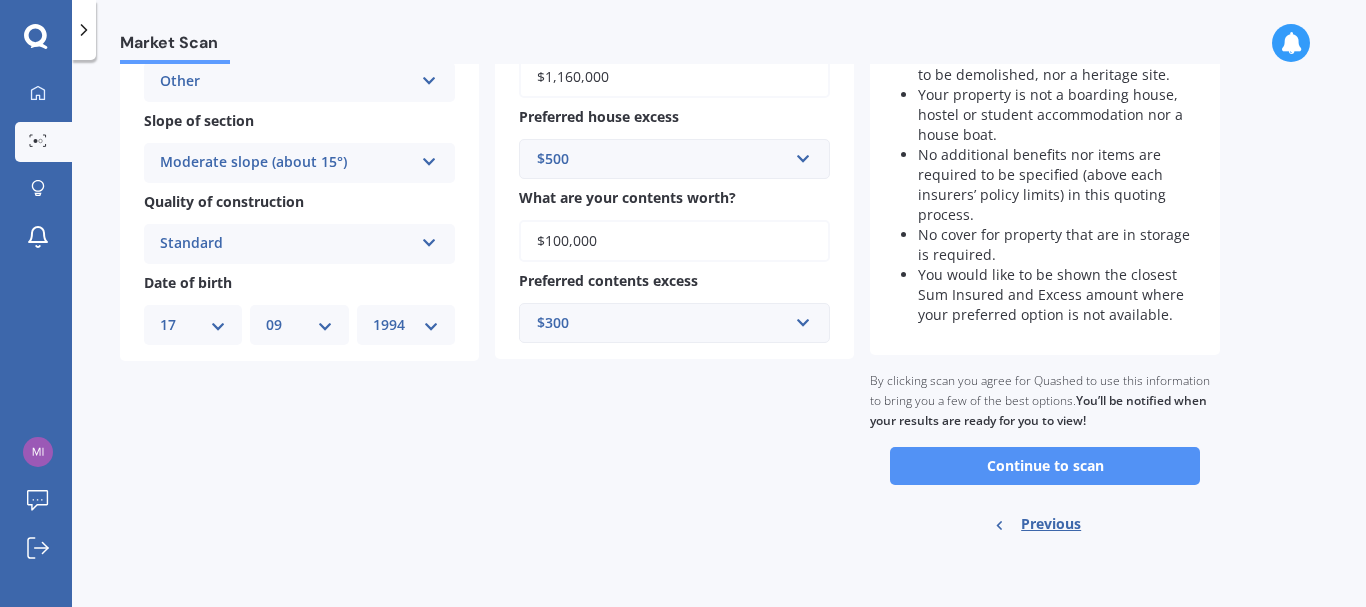 click on "Continue to scan" at bounding box center (1045, 466) 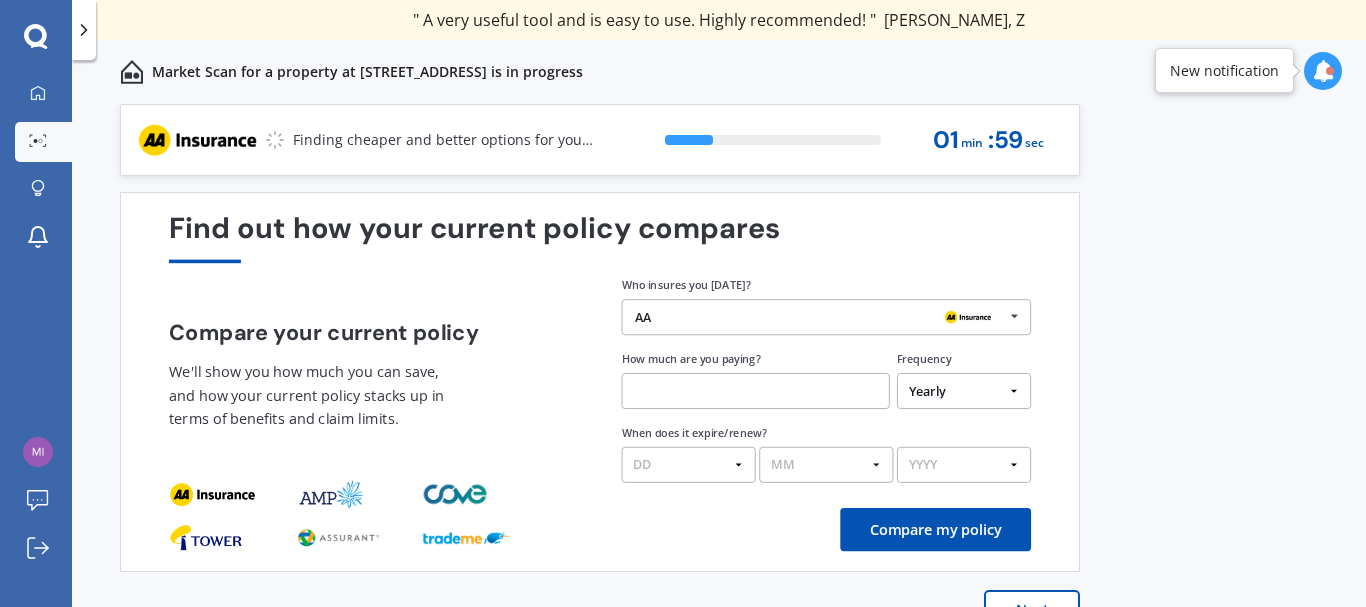 scroll, scrollTop: 43, scrollLeft: 0, axis: vertical 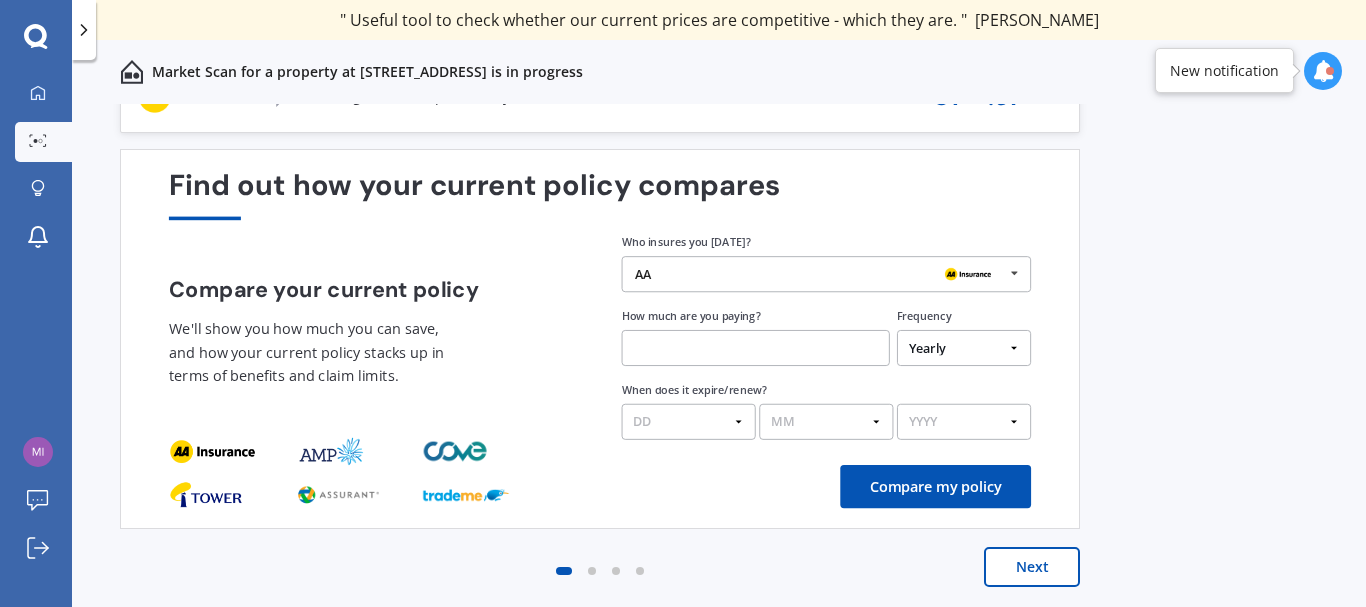 click on "Next" at bounding box center [1032, 567] 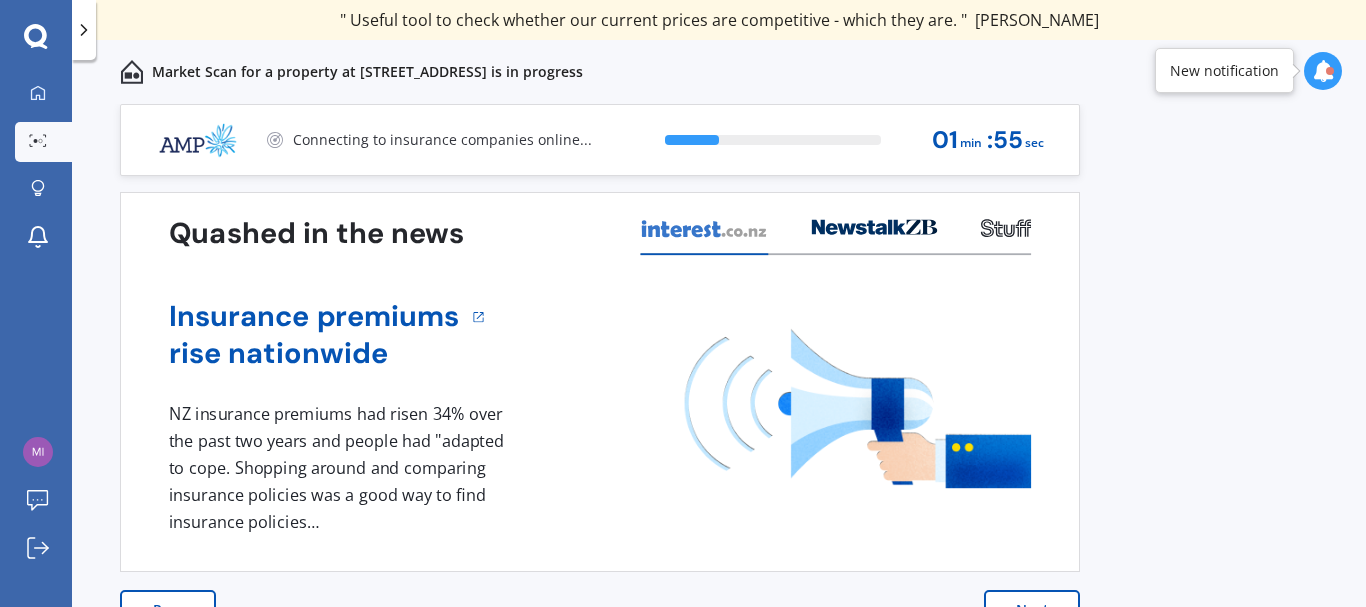 scroll, scrollTop: 43, scrollLeft: 0, axis: vertical 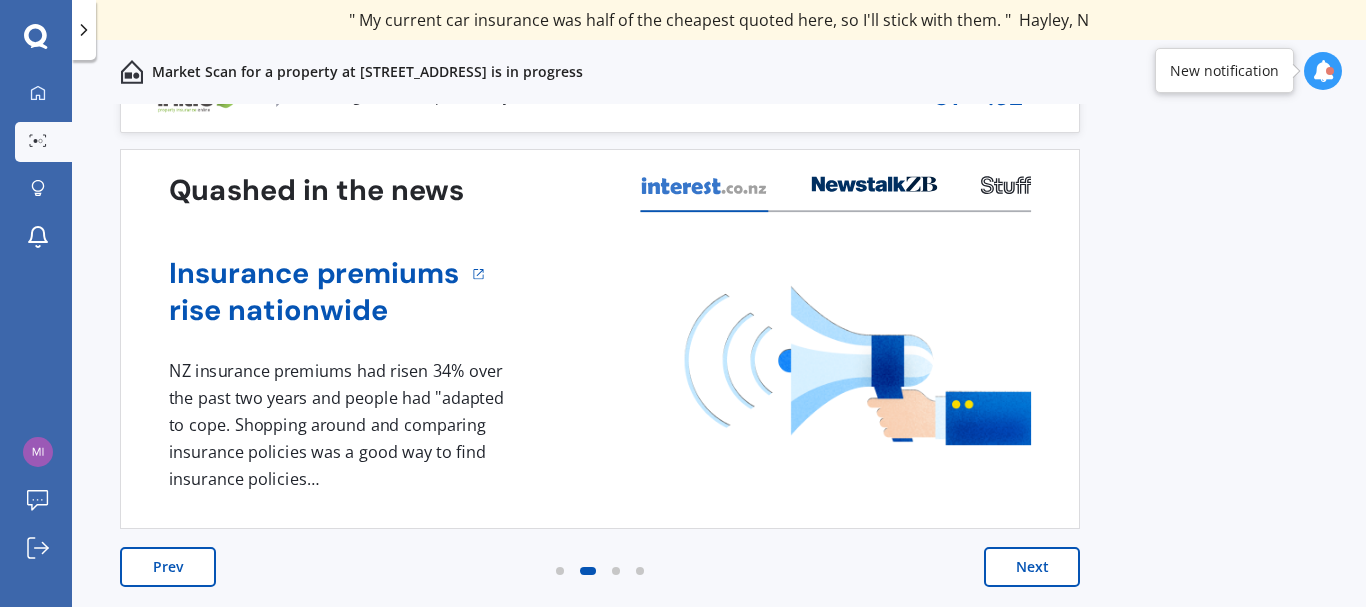 click on "Next" at bounding box center [1032, 567] 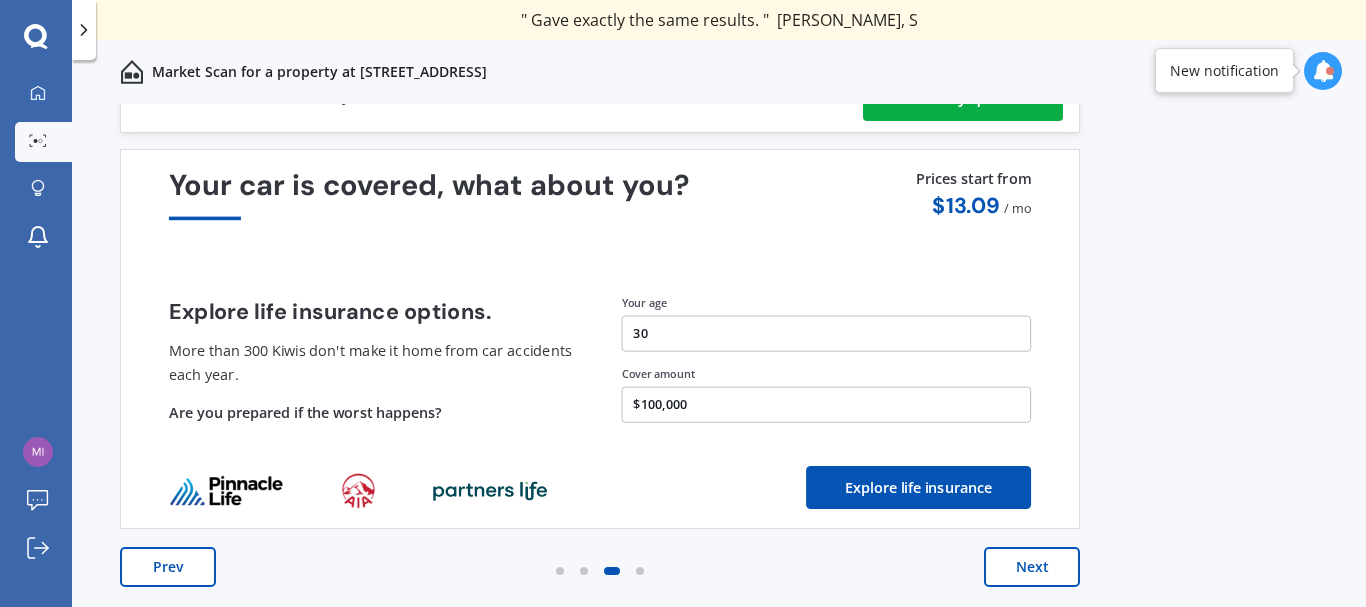 scroll, scrollTop: 0, scrollLeft: 0, axis: both 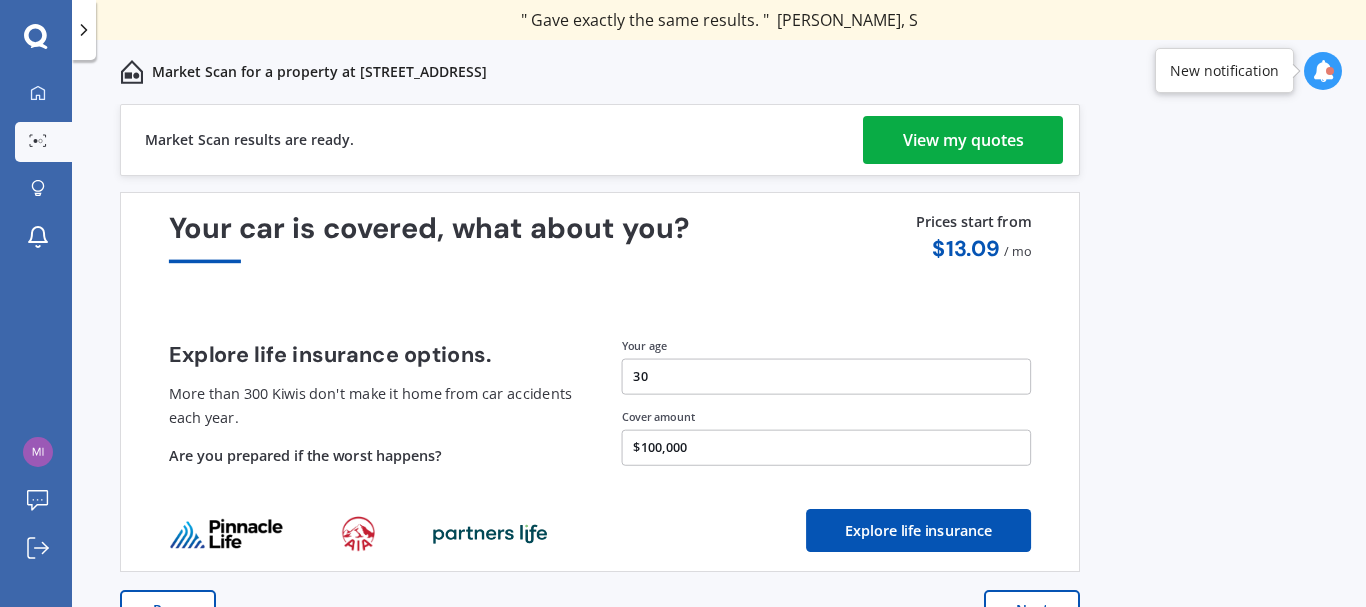 click on "View my quotes" at bounding box center (963, 140) 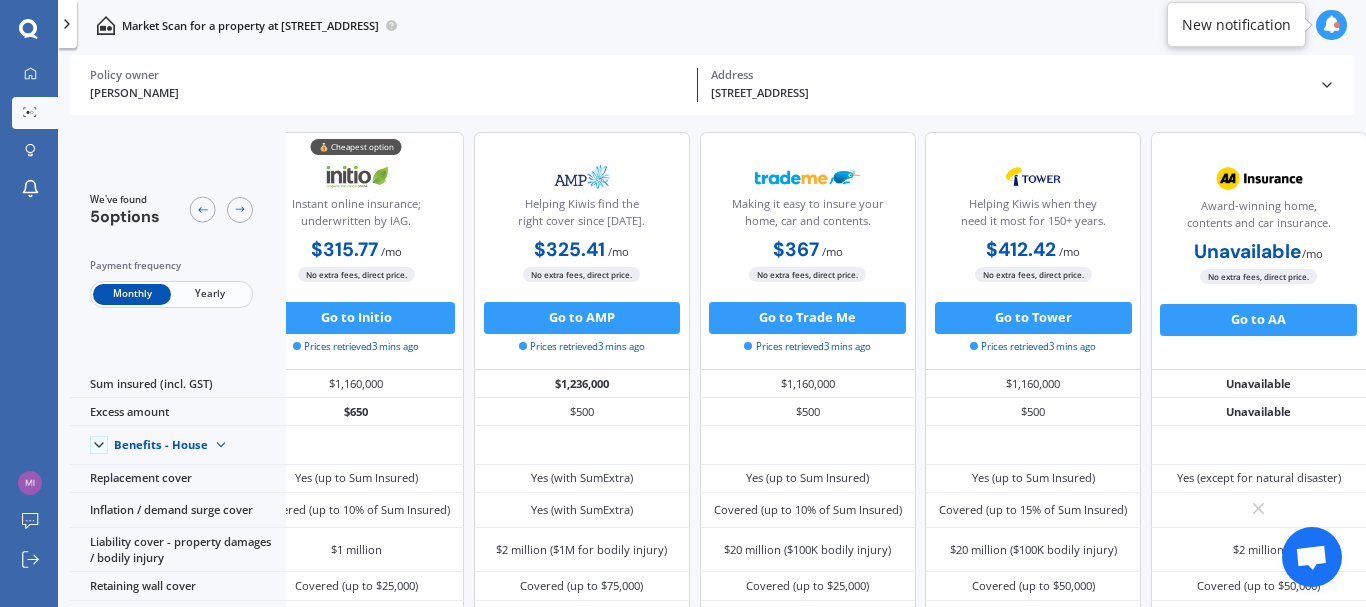 scroll, scrollTop: 0, scrollLeft: 0, axis: both 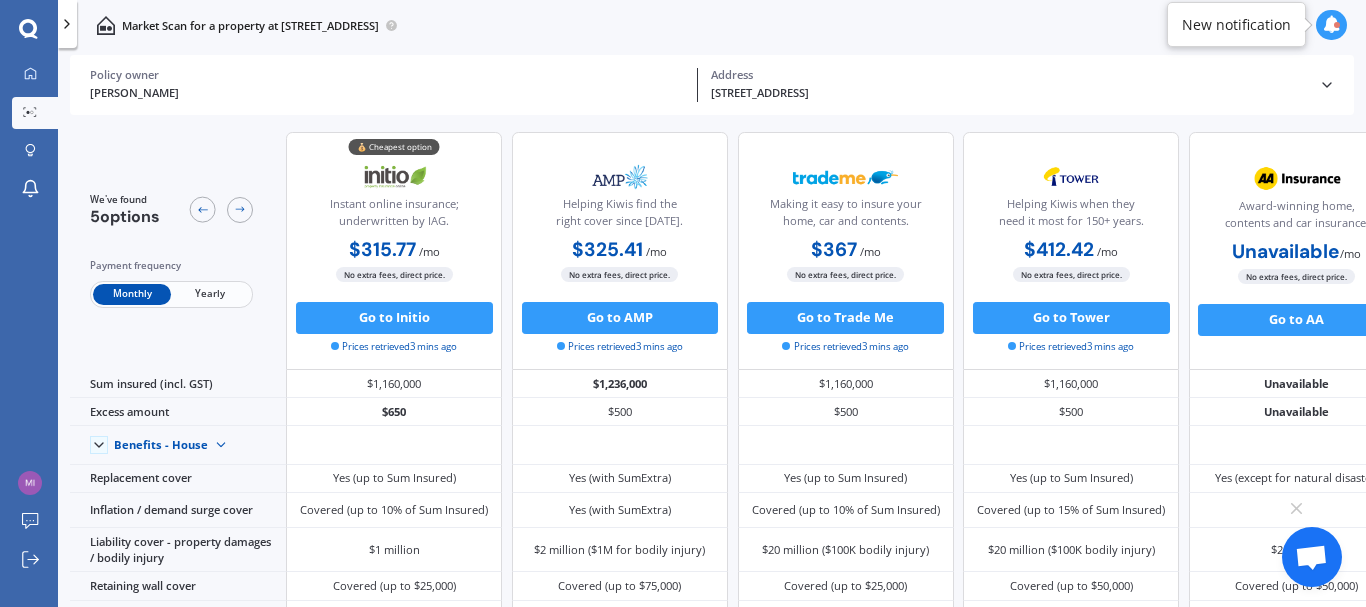 click at bounding box center [67, 24] 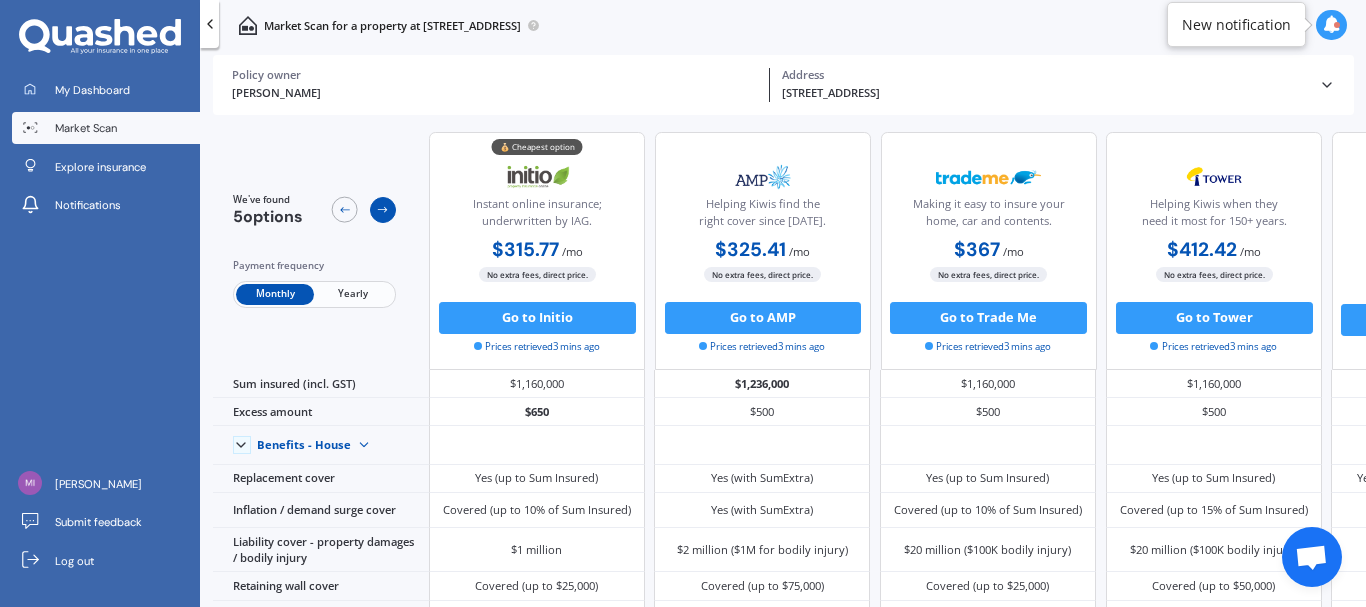 click at bounding box center (383, 210) 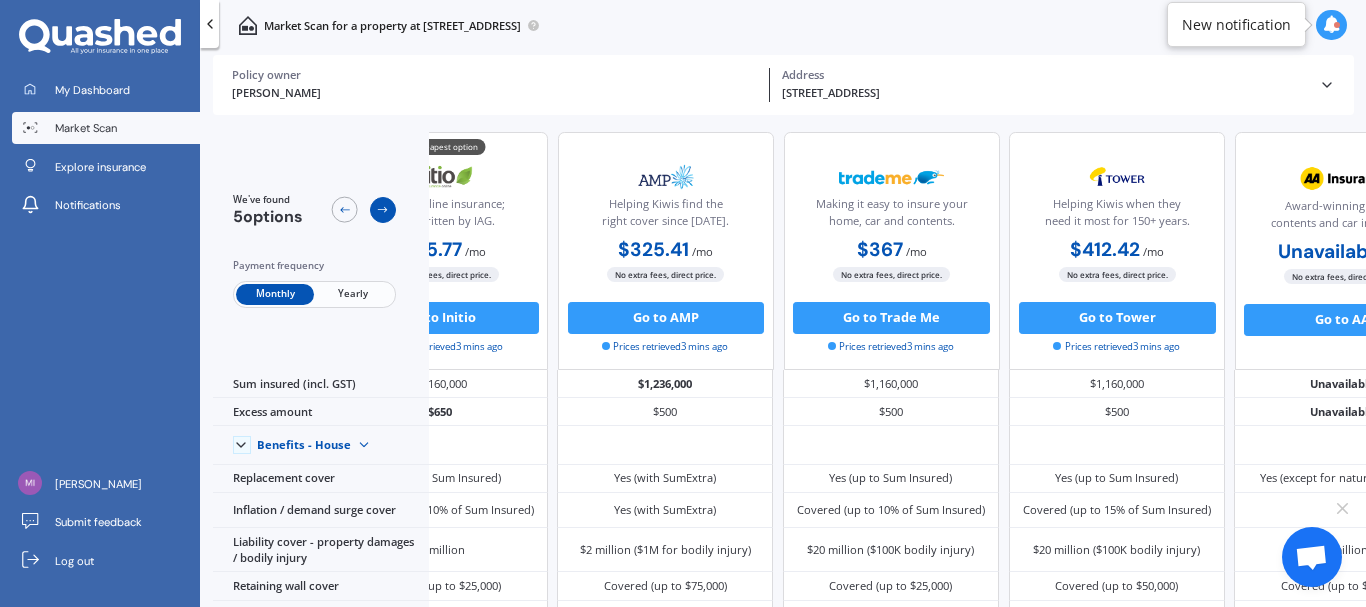 scroll, scrollTop: 0, scrollLeft: 236, axis: horizontal 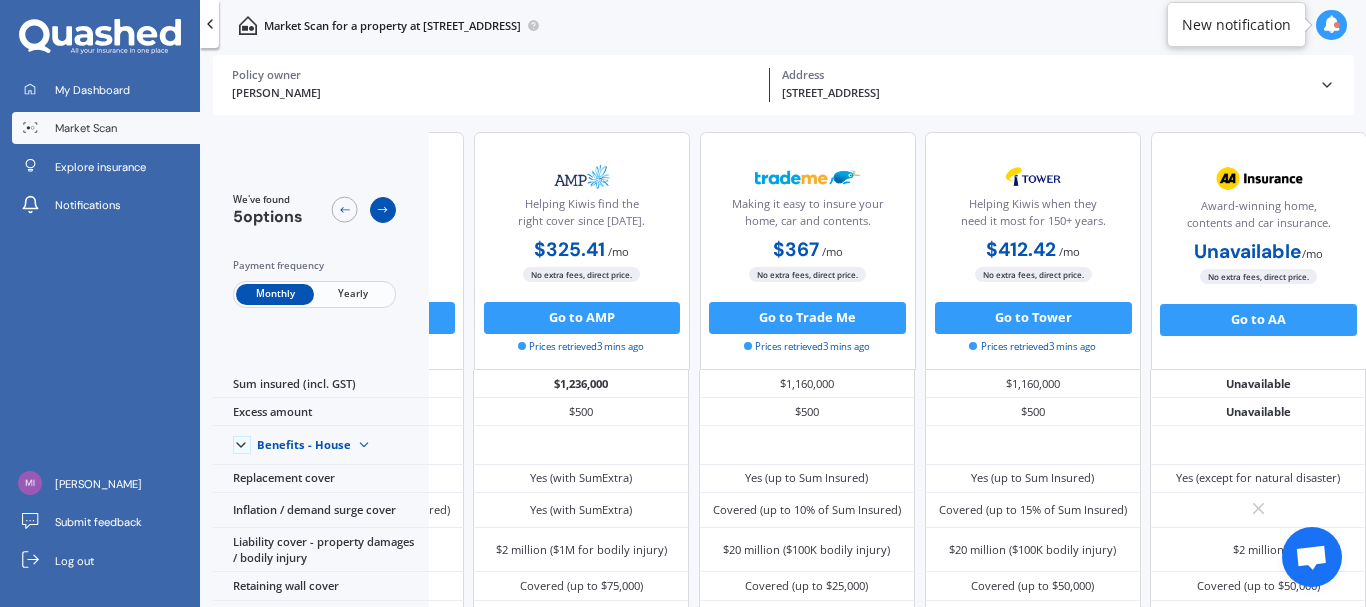 click at bounding box center [383, 210] 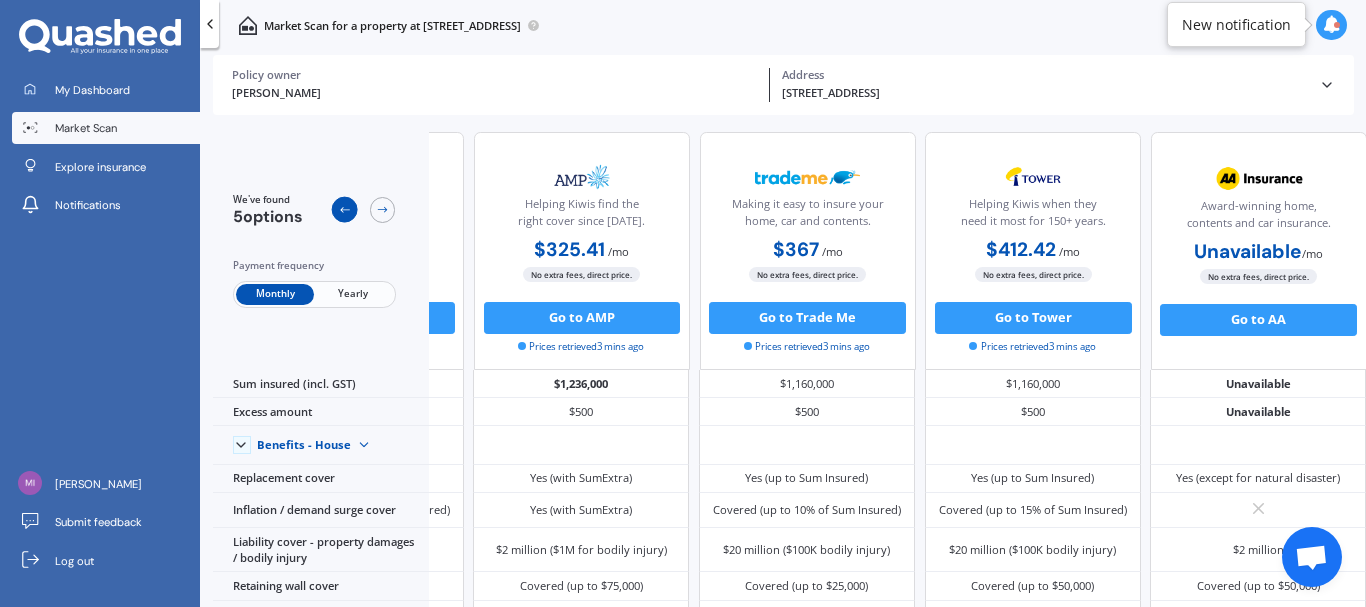 click at bounding box center [345, 210] 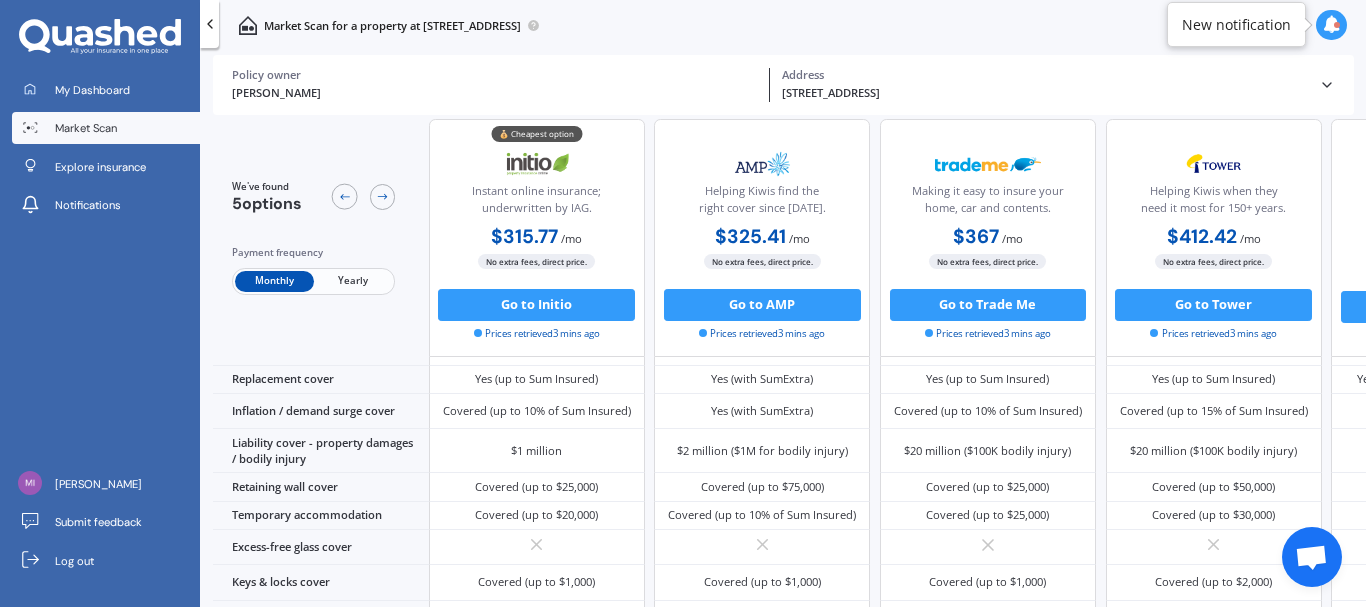 scroll, scrollTop: 0, scrollLeft: 0, axis: both 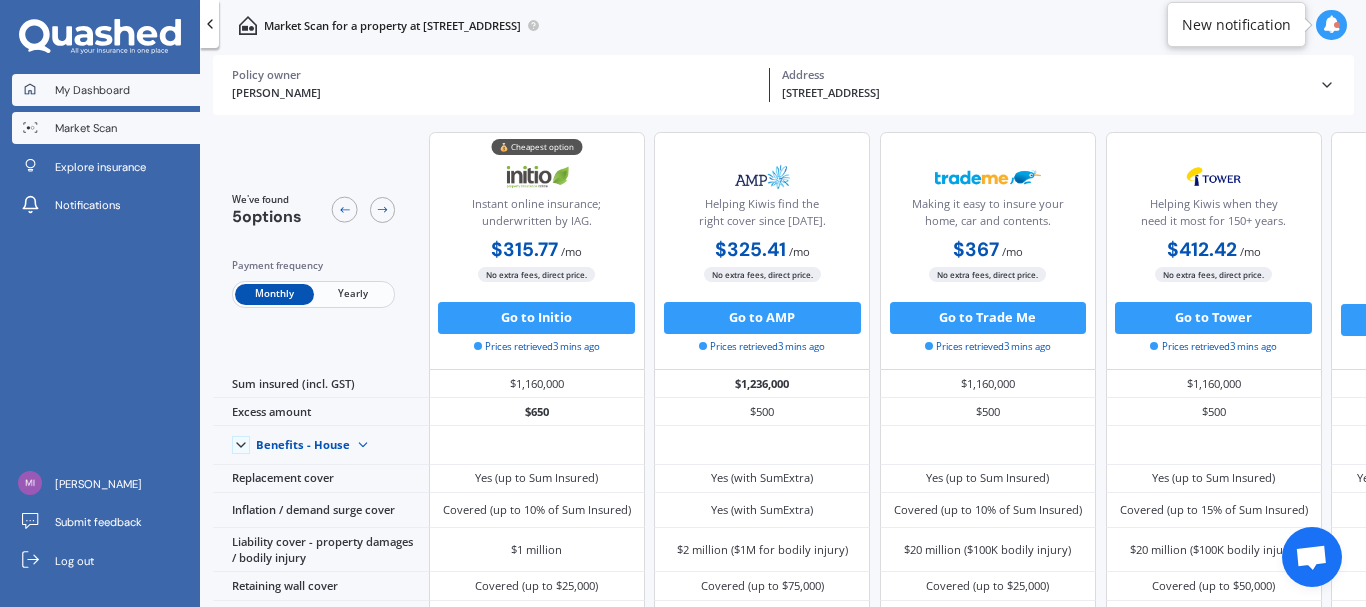 click on "My Dashboard" at bounding box center (92, 90) 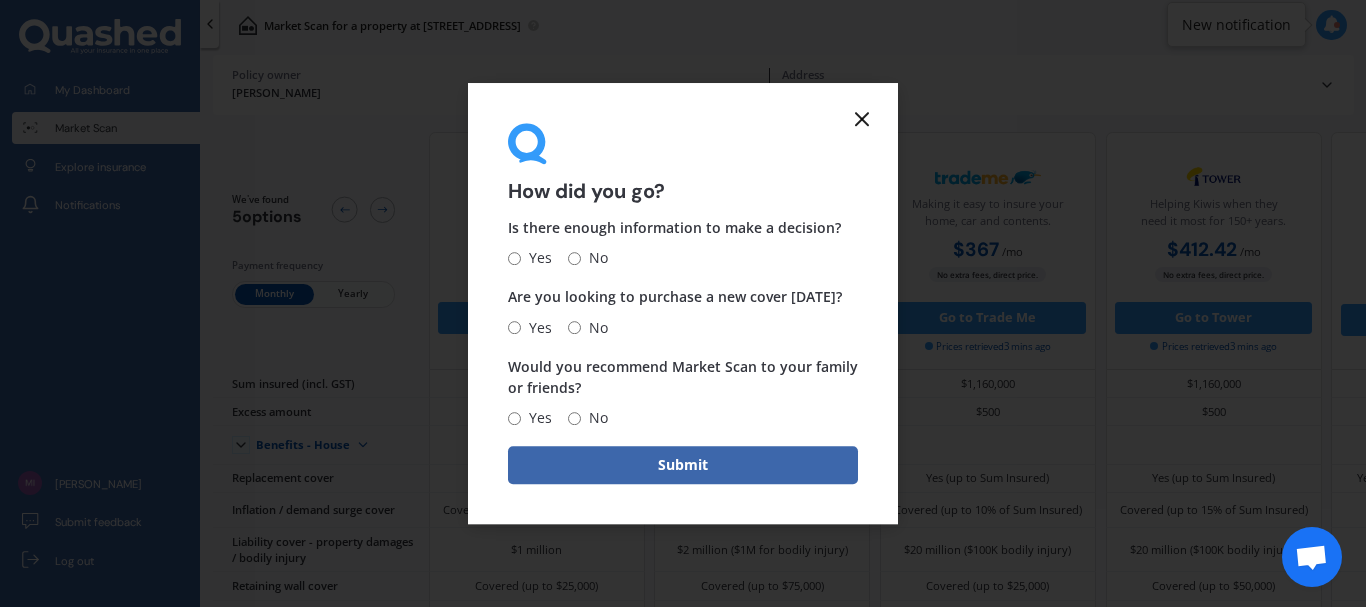 click 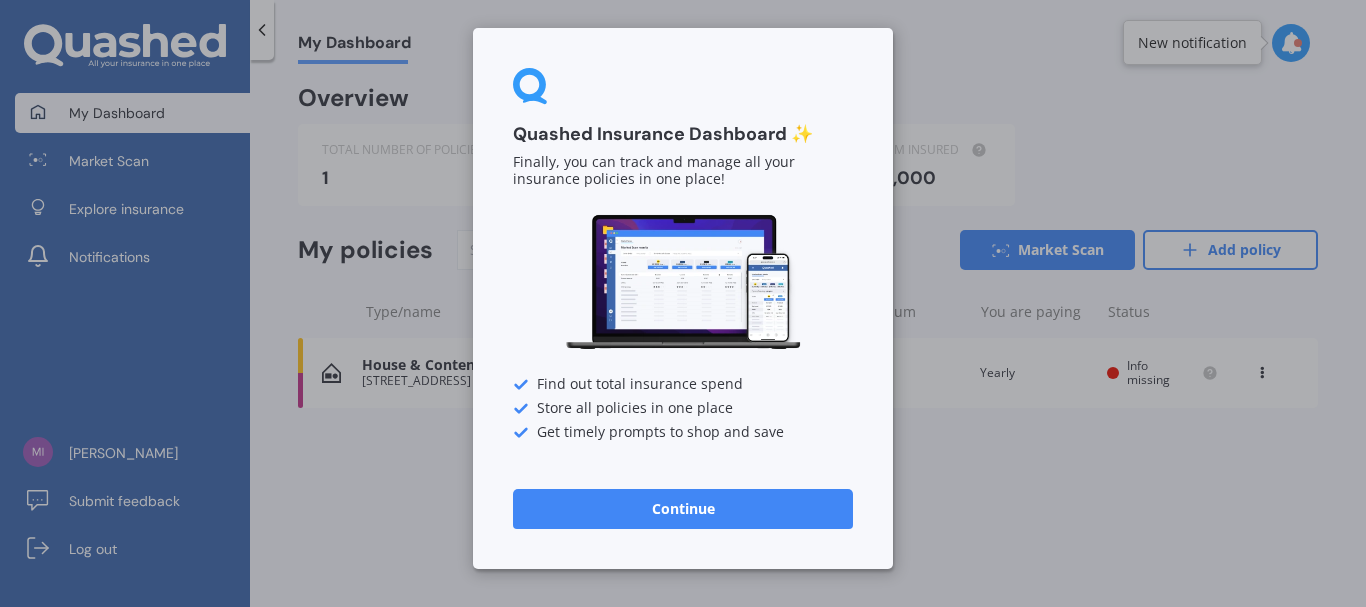 click on "Continue" at bounding box center (683, 509) 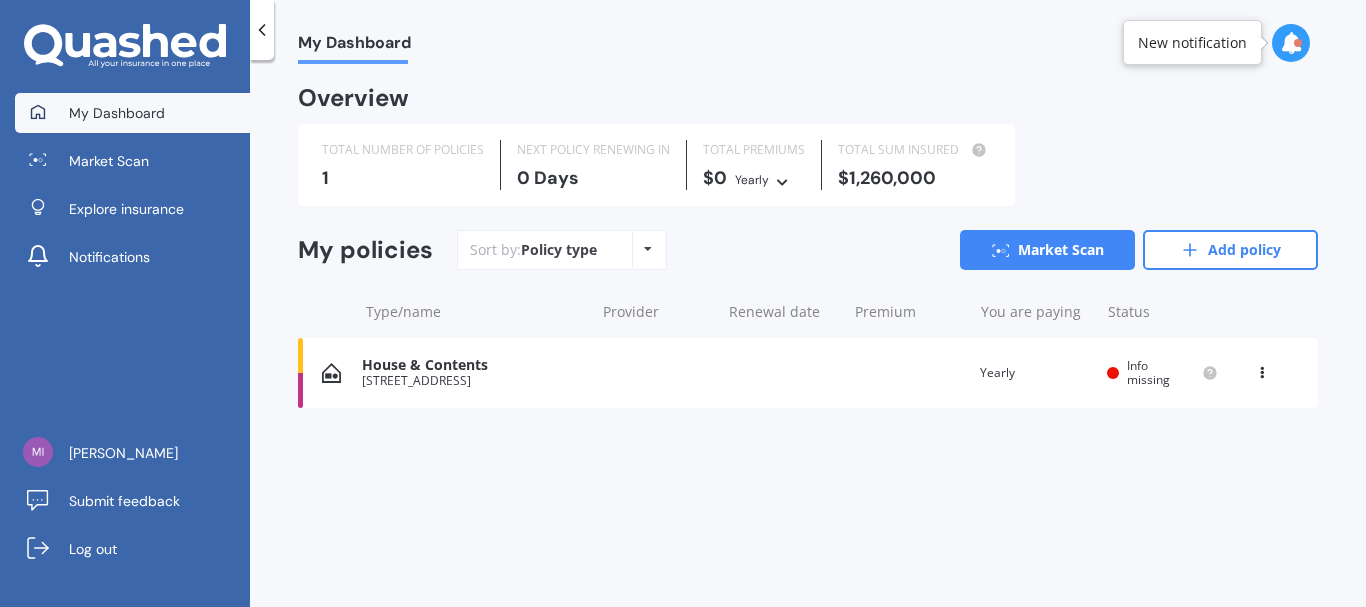 drag, startPoint x: 623, startPoint y: 378, endPoint x: 540, endPoint y: 409, distance: 88.60023 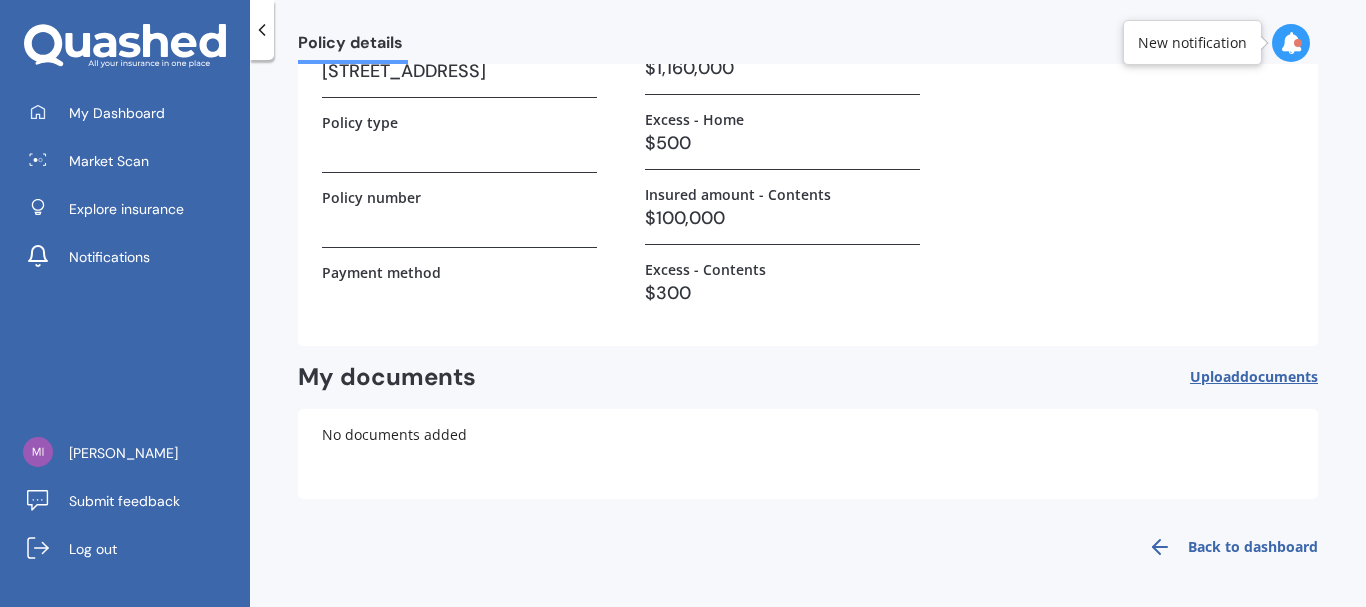 scroll, scrollTop: 0, scrollLeft: 0, axis: both 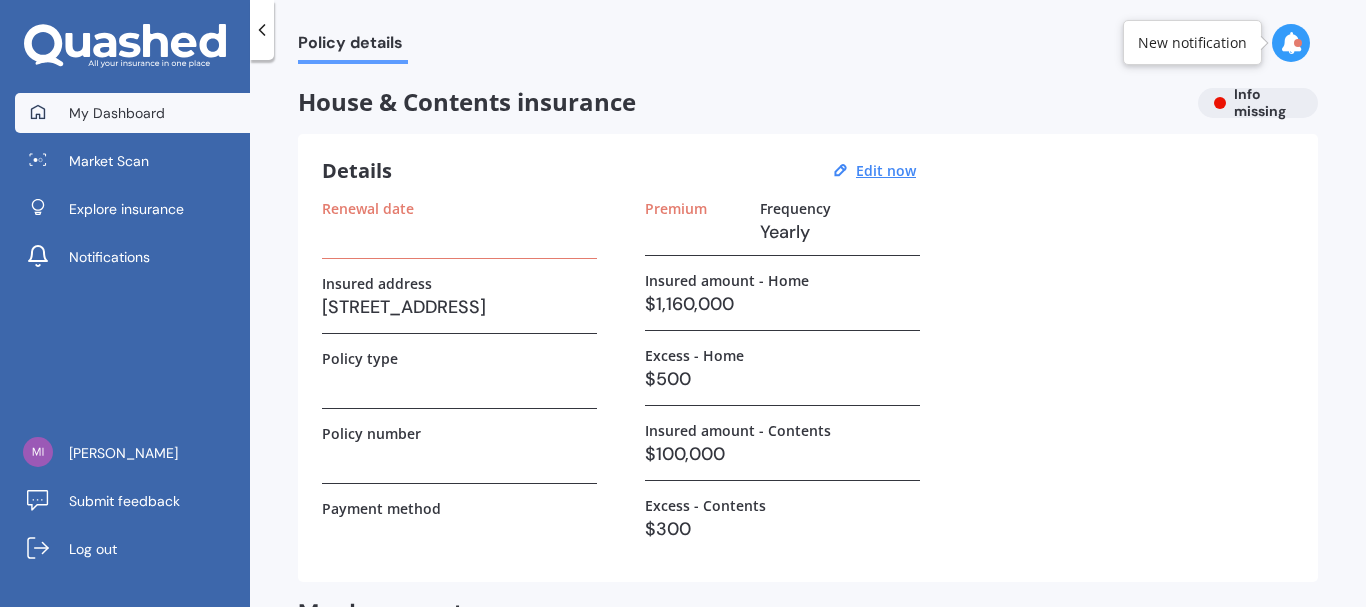 click on "My Dashboard" at bounding box center [132, 113] 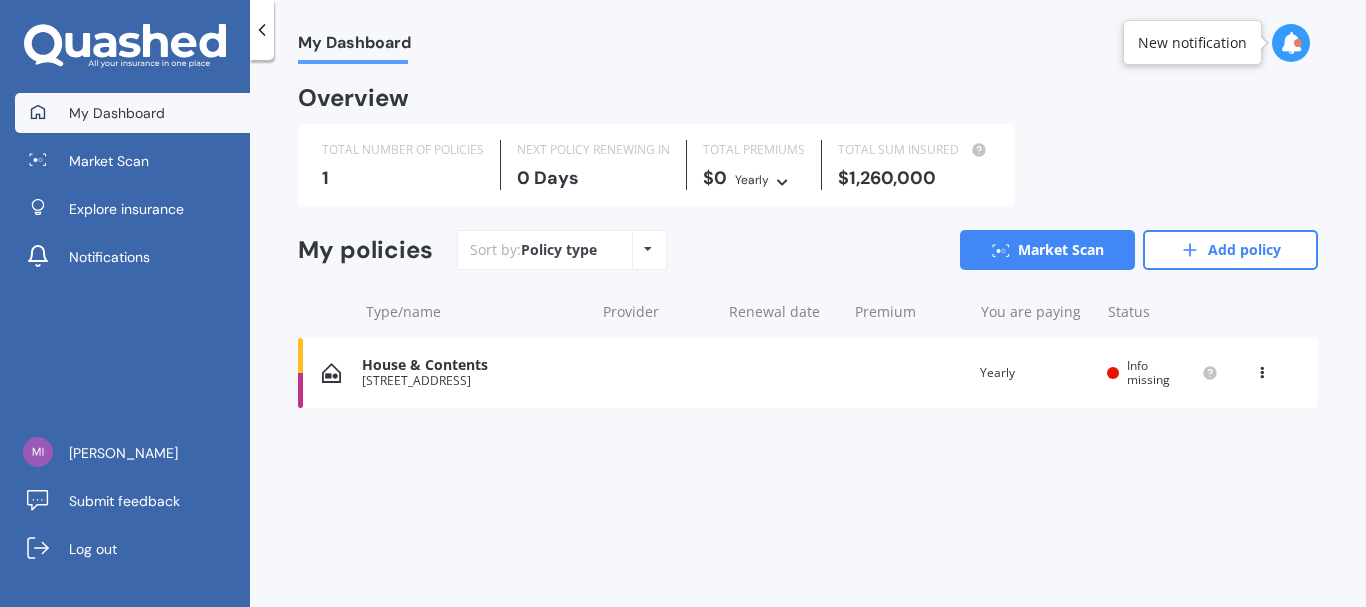 click on "My Dashboard" at bounding box center [132, 113] 